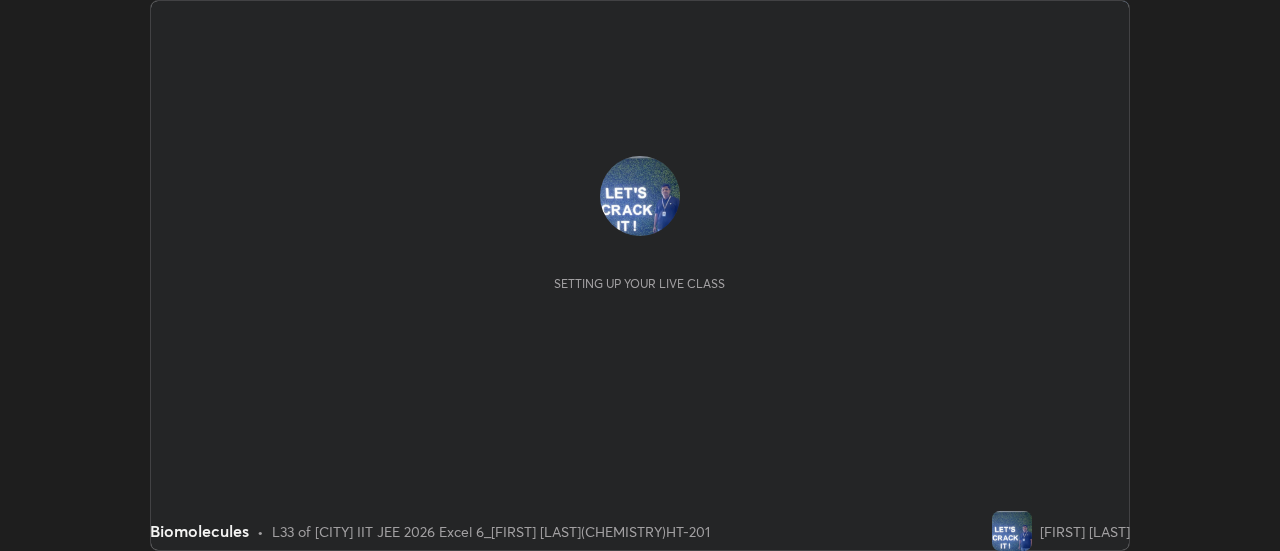 scroll, scrollTop: 0, scrollLeft: 0, axis: both 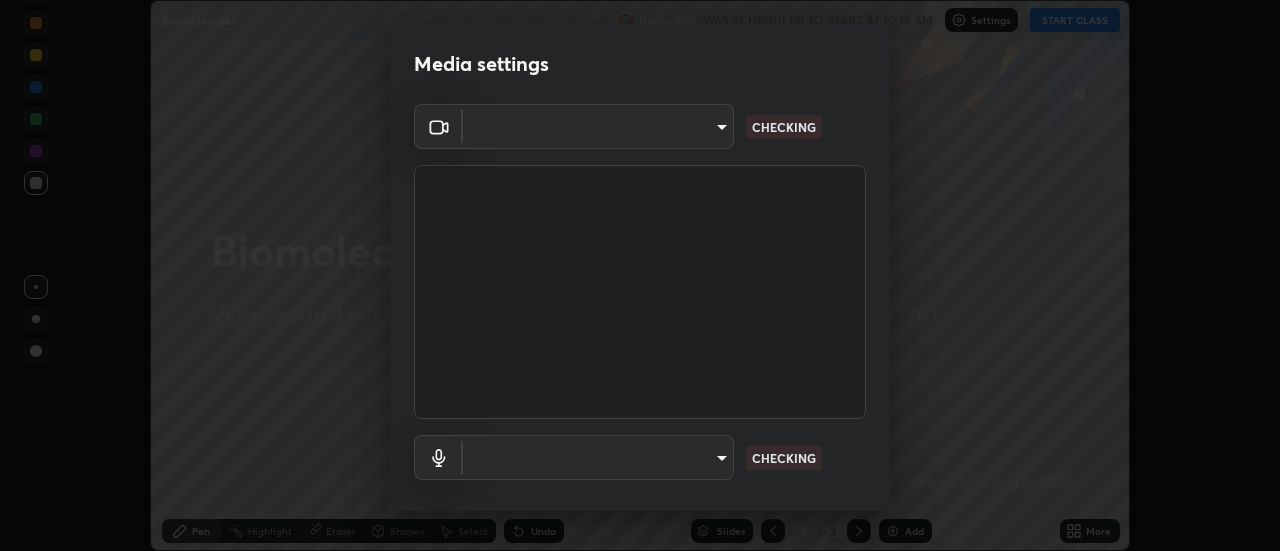 type on "f580de2411f358d745f26f557b4bea4d2d7bab2088973edf1df0885cb7114986" 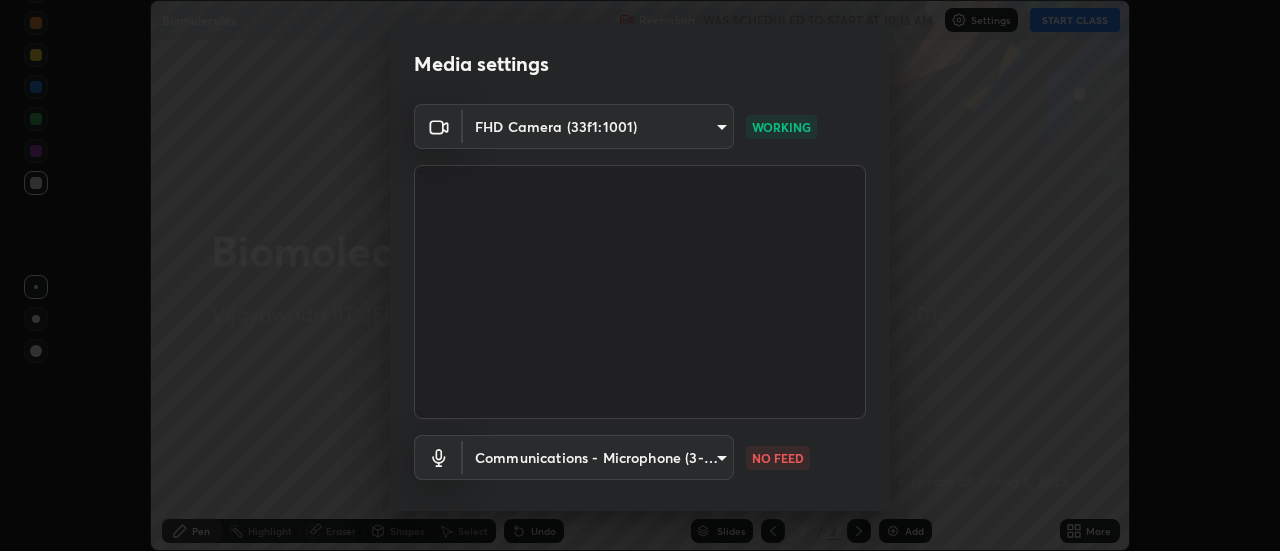 click on "Erase all Biomolecules Recording WAS SCHEDULED TO START AT  10:15 AM Settings START CLASS Setting up your live class Biomolecules • L33 of [CITY] IIT JEE 2026 Excel 6_[FIRST] [LAST](CHEMISTRY)HT-201 [FIRST] [LAST] Pen Highlight Eraser Shapes Select Undo Slides 2 / 2 Add More No doubts shared Encourage your learners to ask a doubt for better clarity Report an issue Reason for reporting Buffering Chat not working Audio - Video sync issue Educator video quality low ​ Attach an image Report Media settings FHD Camera (33f1:1001) f580de2411f358d745f26f557b4bea4d2d7bab2088973edf1df0885cb7114986 WORKING Communications - Microphone (3- USB PnP Sound Device) communications NO FEED 1 / 5 Next" at bounding box center (640, 275) 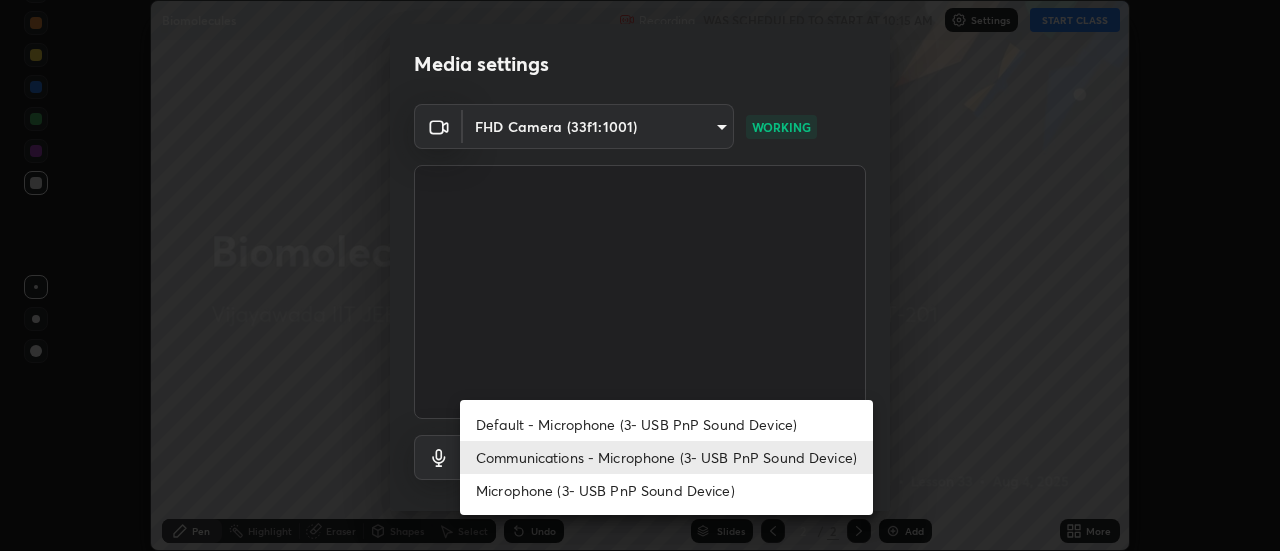 click on "Default - Microphone (3- USB PnP Sound Device)" at bounding box center (666, 424) 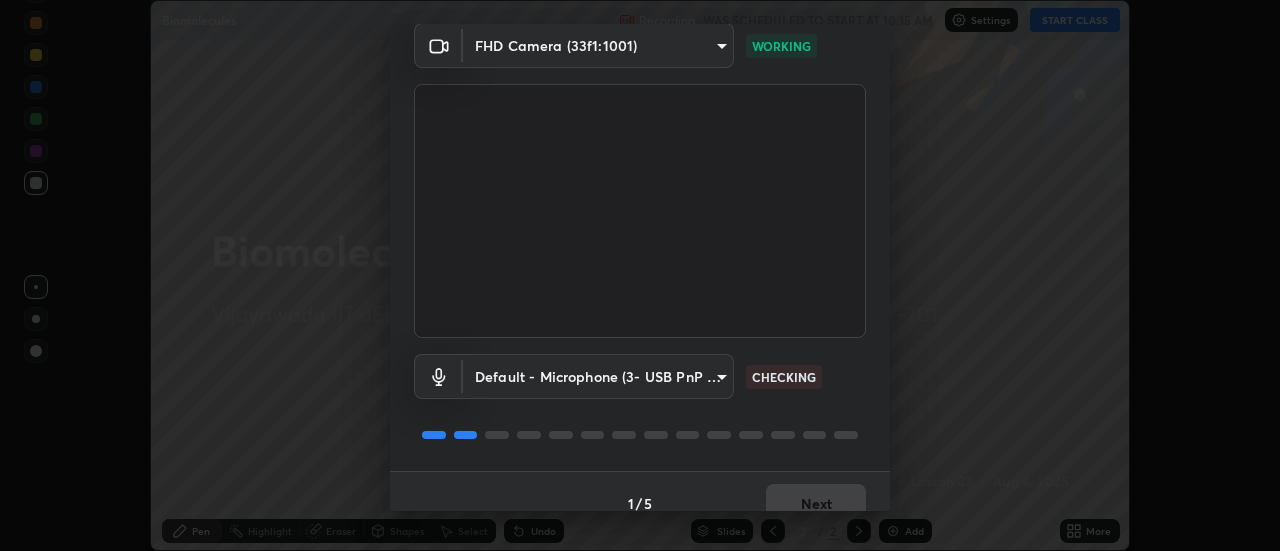 scroll, scrollTop: 105, scrollLeft: 0, axis: vertical 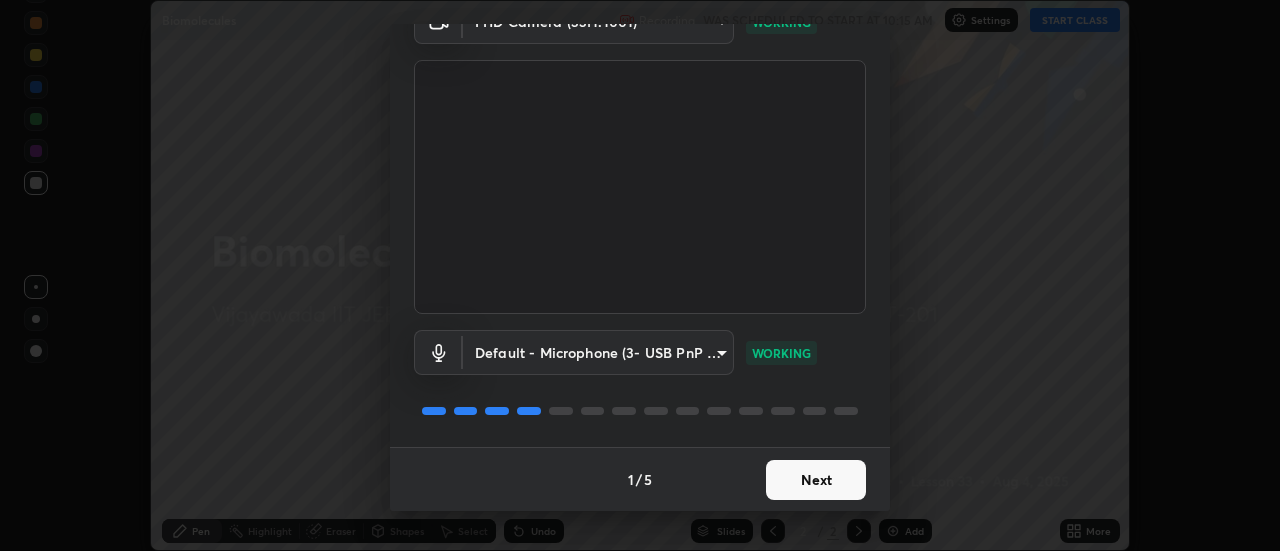 click on "Next" at bounding box center (816, 480) 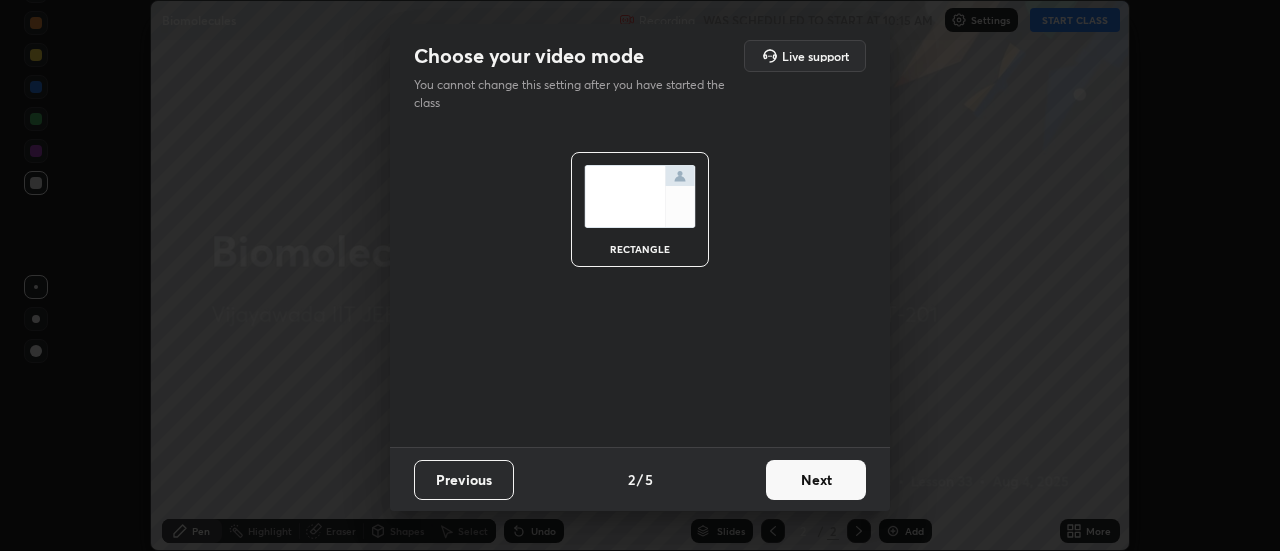 scroll, scrollTop: 0, scrollLeft: 0, axis: both 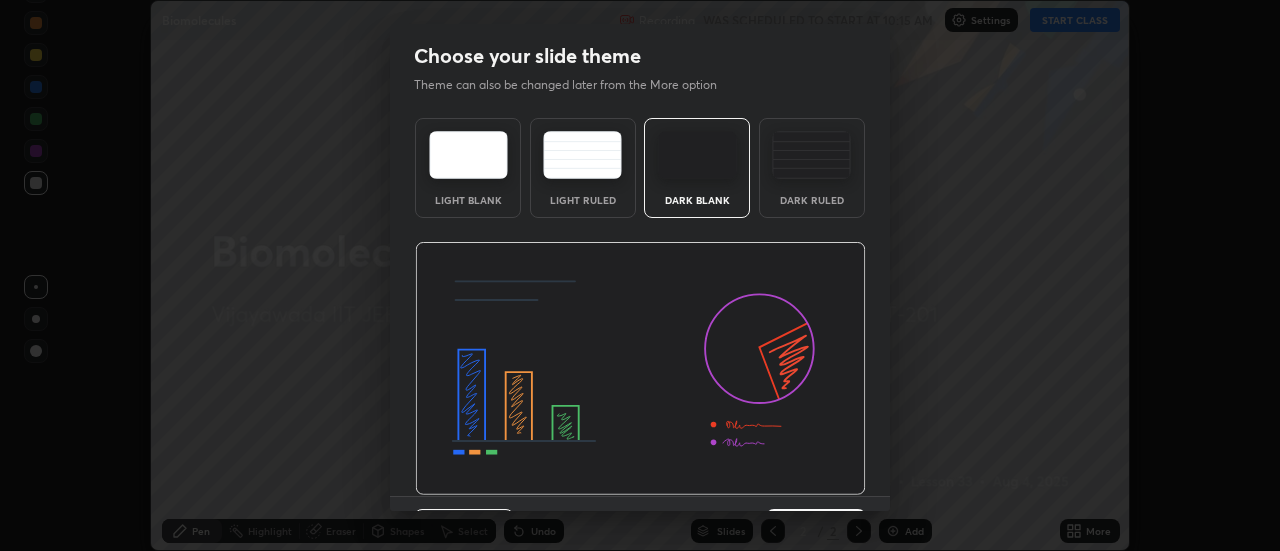 click at bounding box center (640, 369) 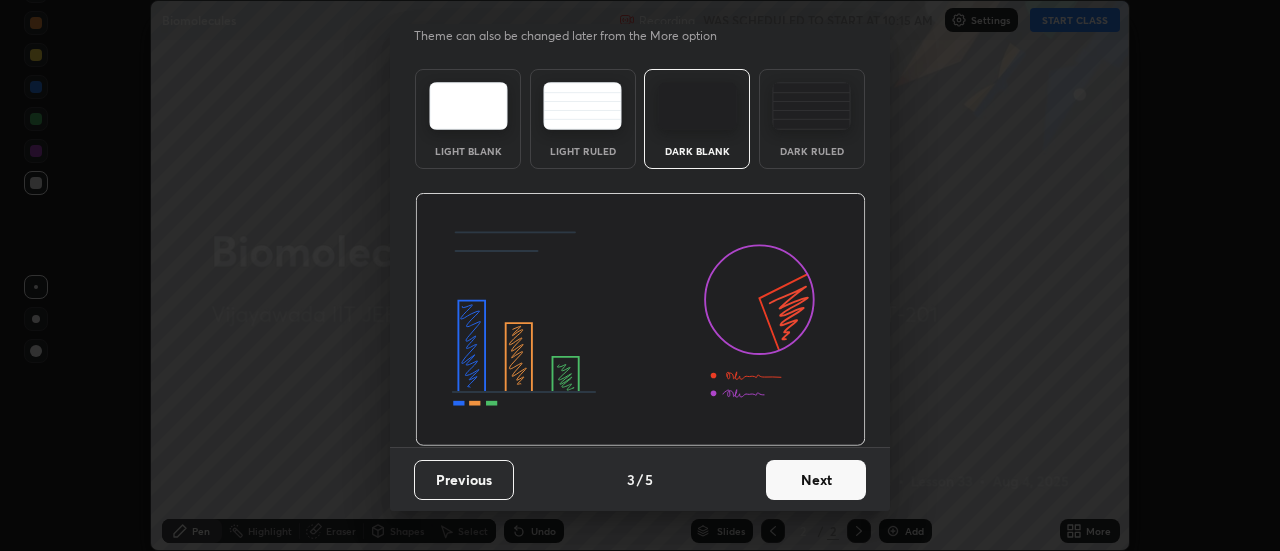 click on "Next" at bounding box center [816, 480] 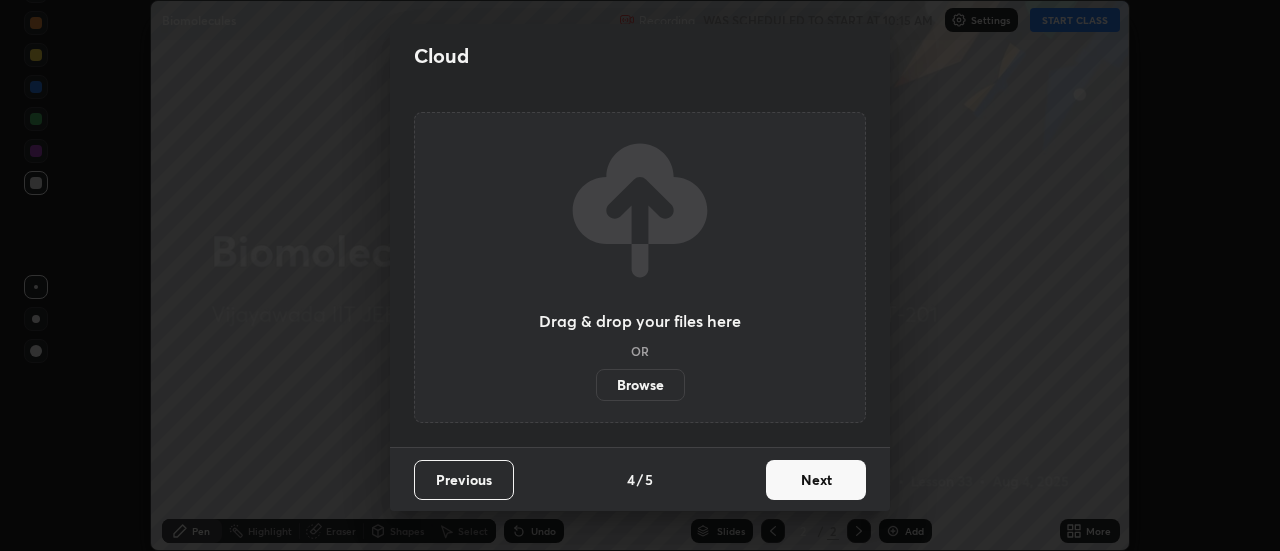 click on "Next" at bounding box center [816, 480] 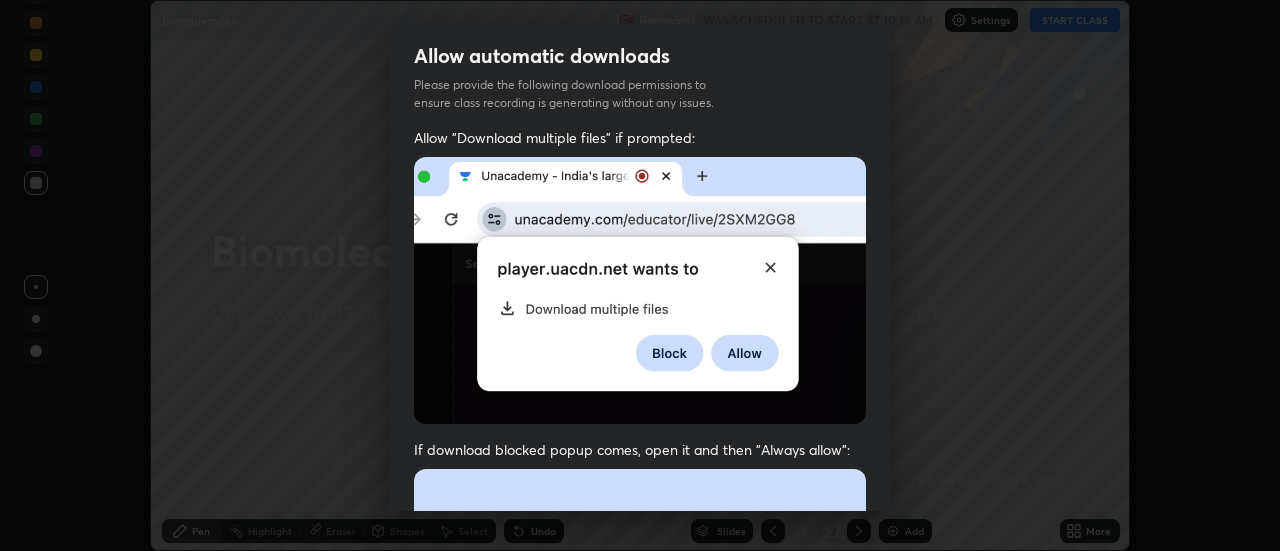 click at bounding box center [640, 687] 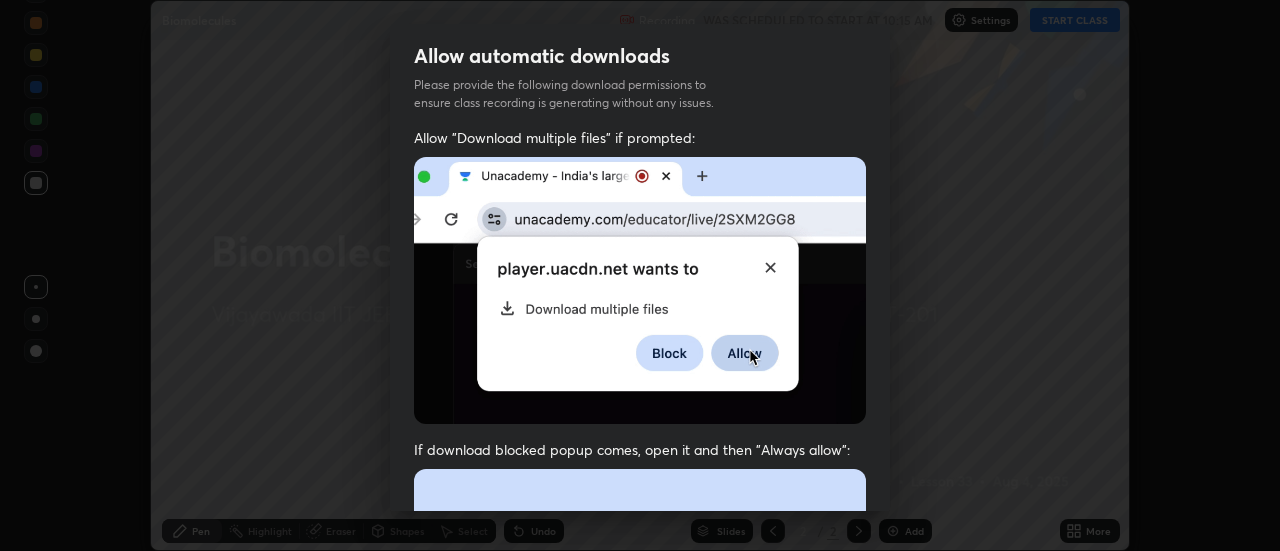click at bounding box center [640, 687] 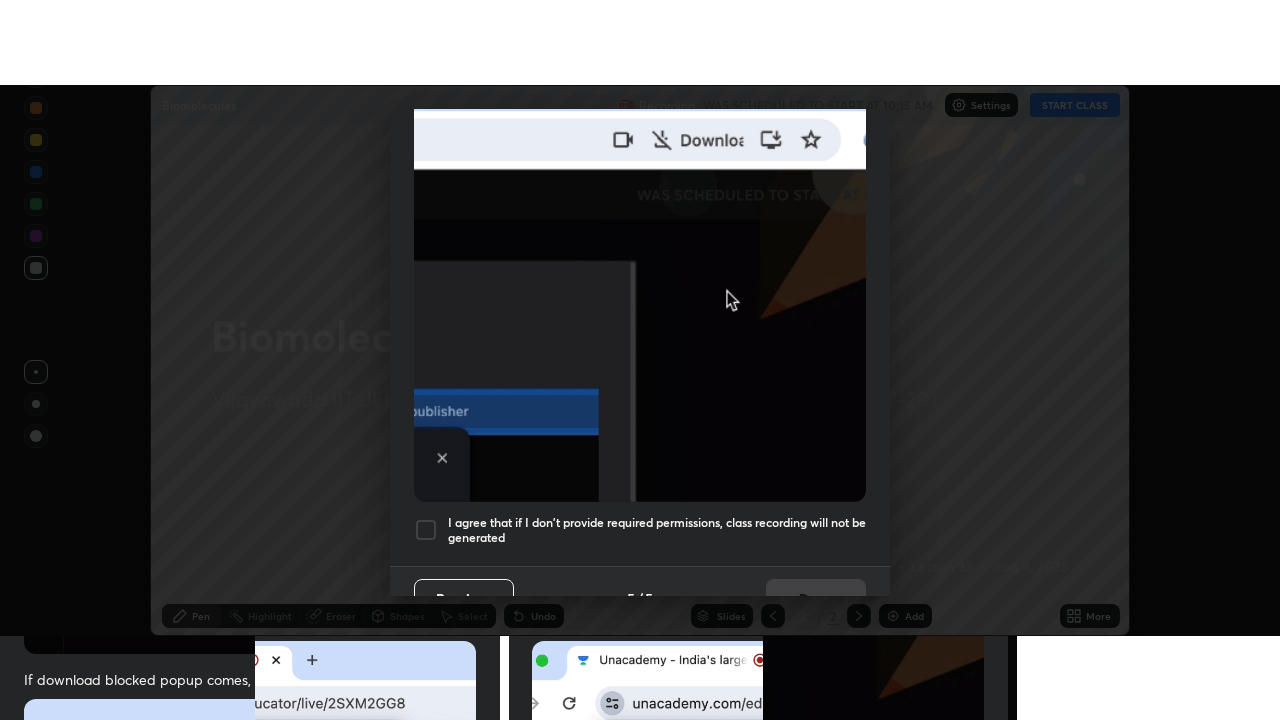 scroll, scrollTop: 513, scrollLeft: 0, axis: vertical 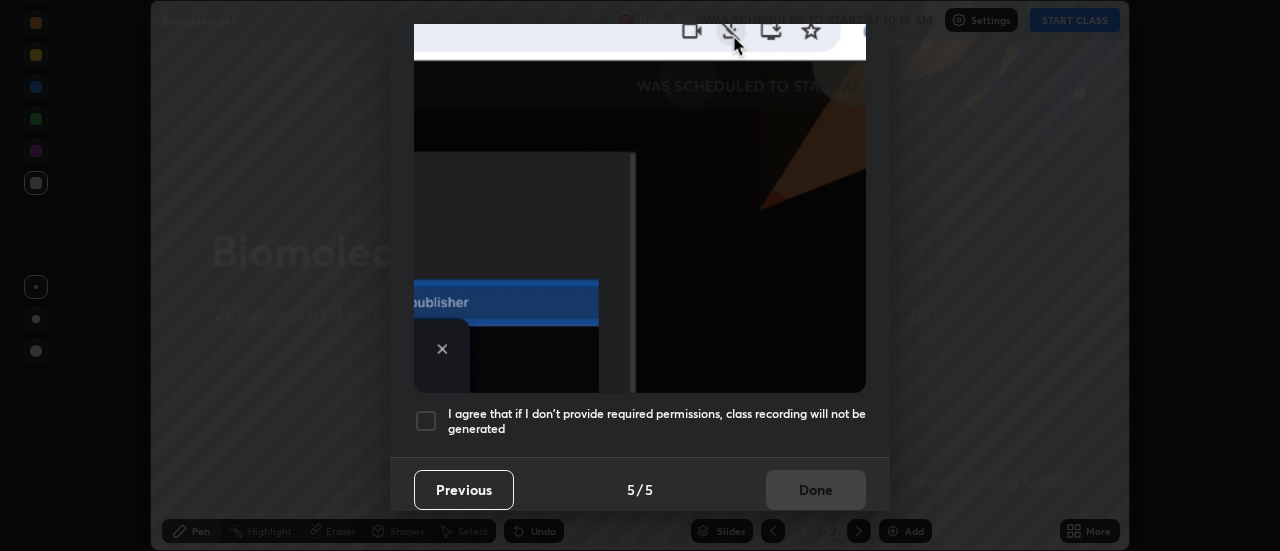 click at bounding box center (426, 421) 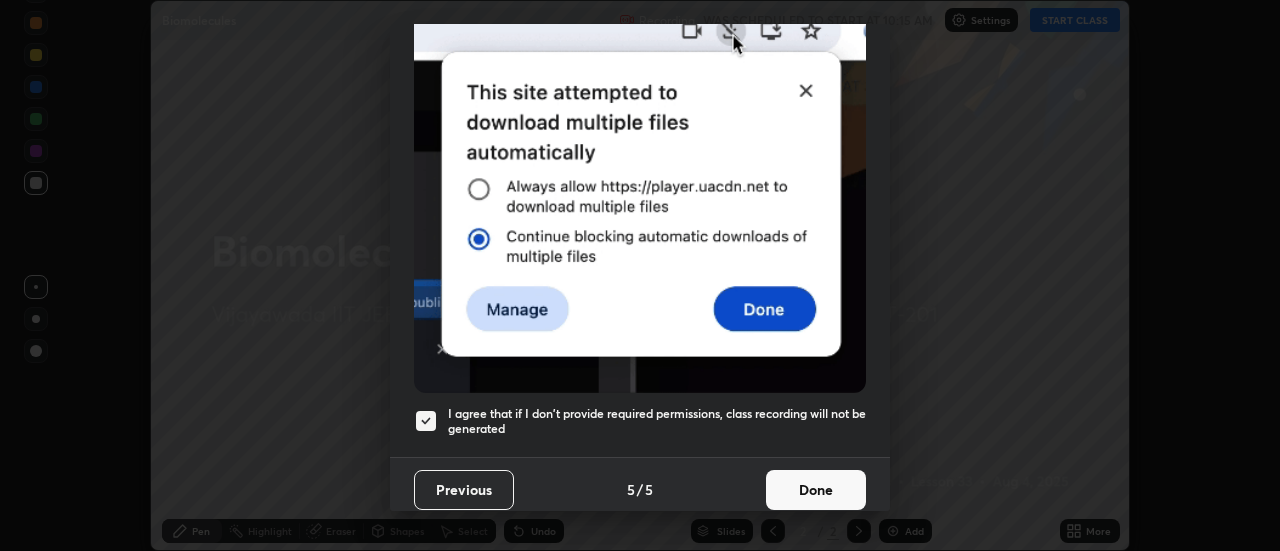 click on "Done" at bounding box center [816, 490] 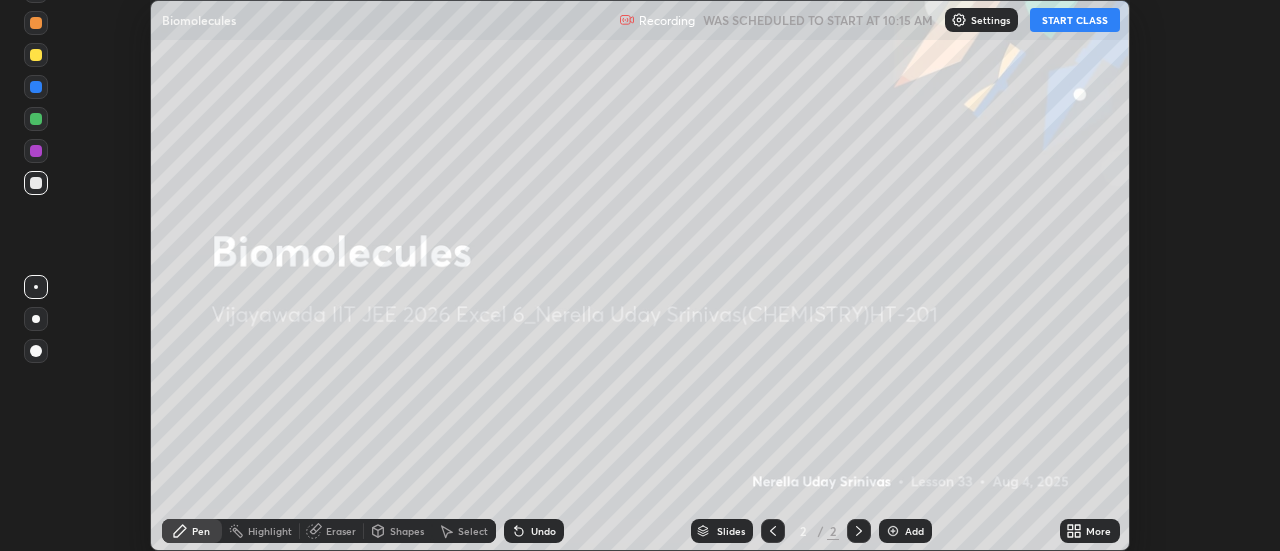 click on "Add" at bounding box center [914, 531] 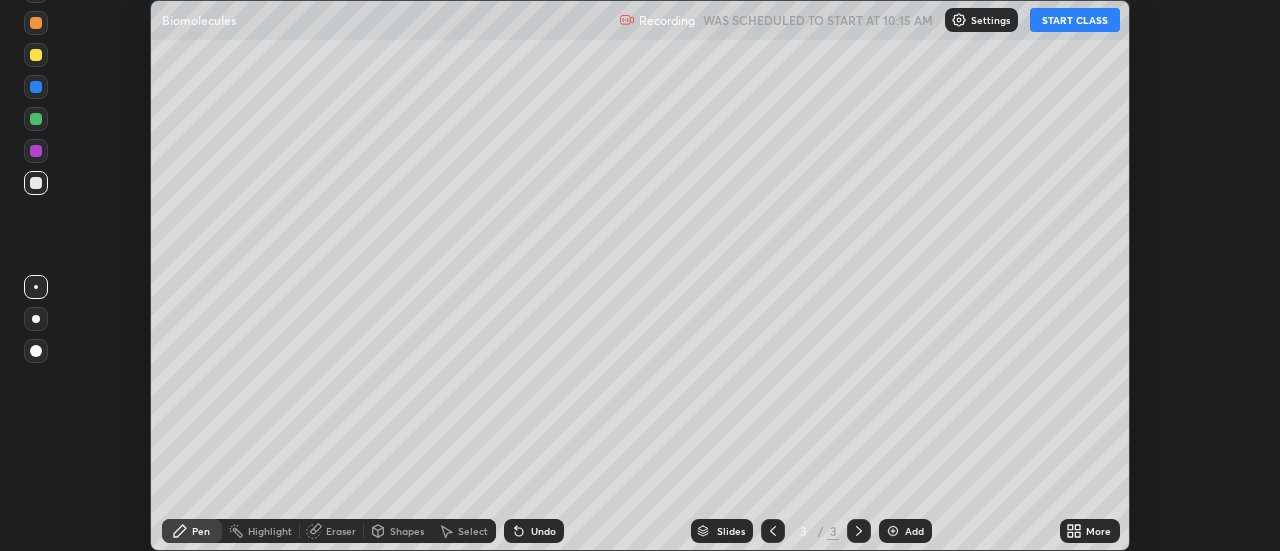 click on "START CLASS" at bounding box center (1075, 20) 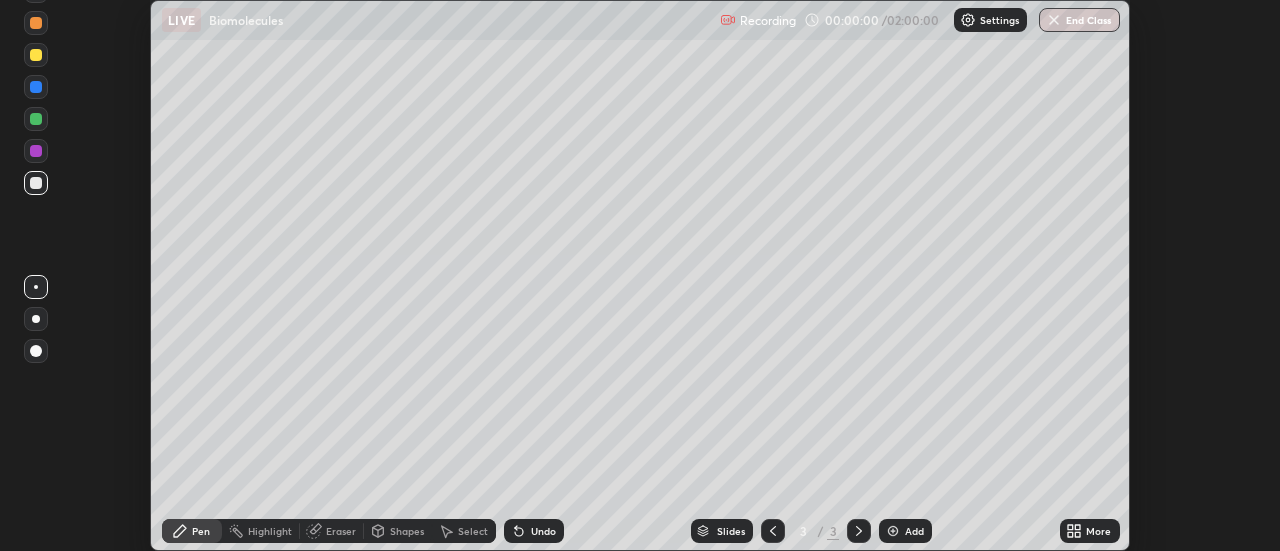 click 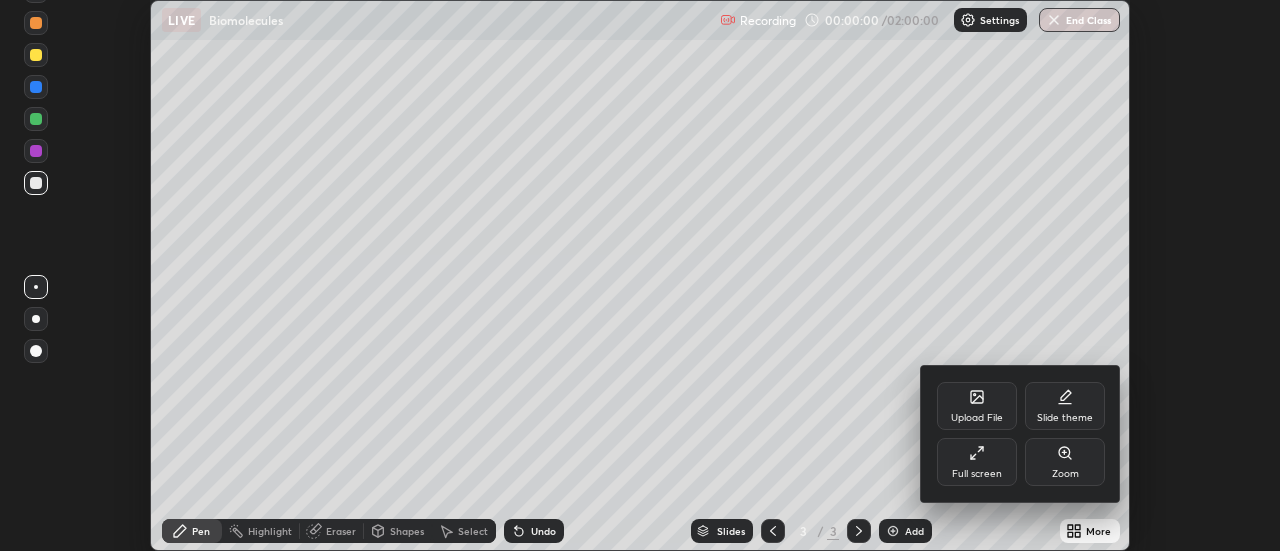 click 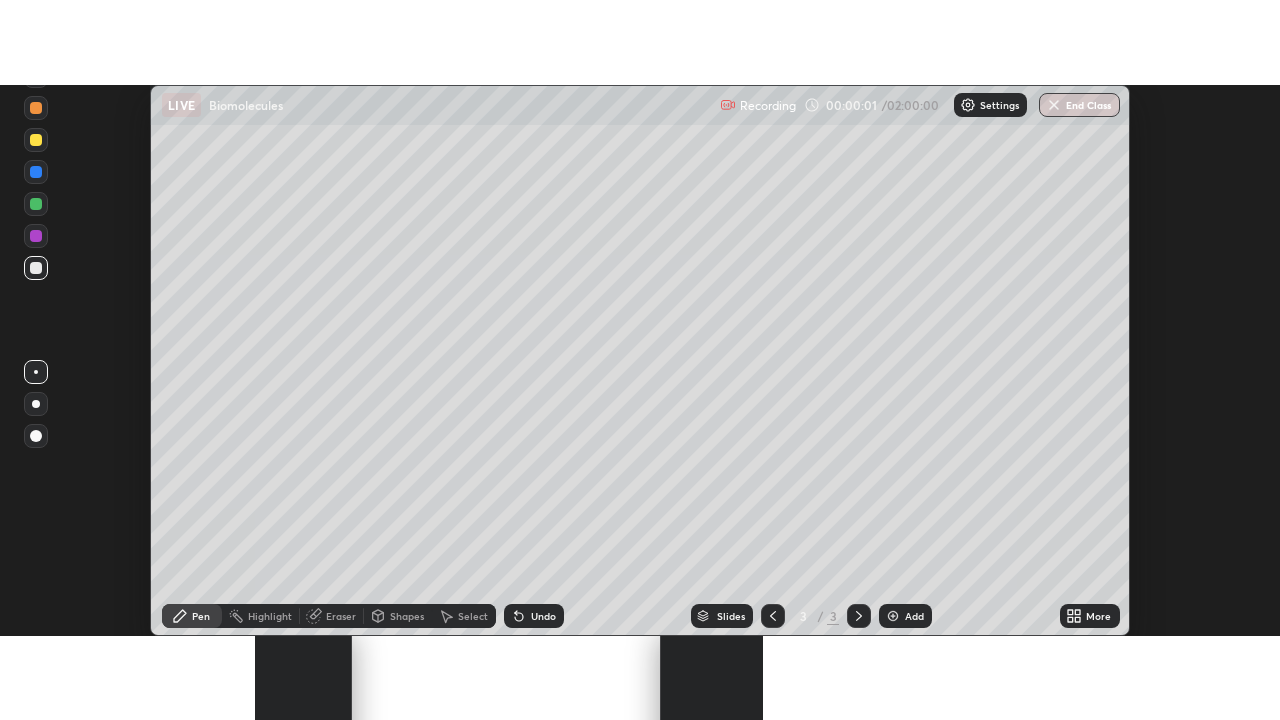 scroll, scrollTop: 99280, scrollLeft: 98720, axis: both 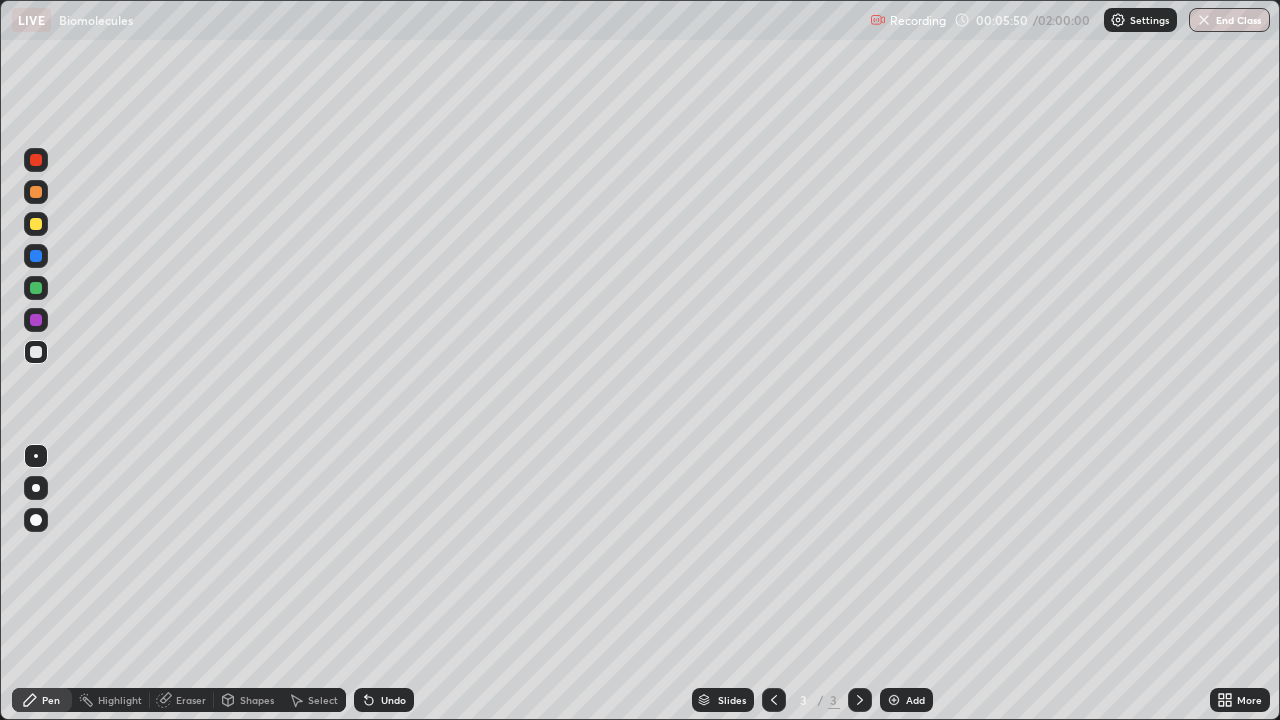 click at bounding box center [894, 700] 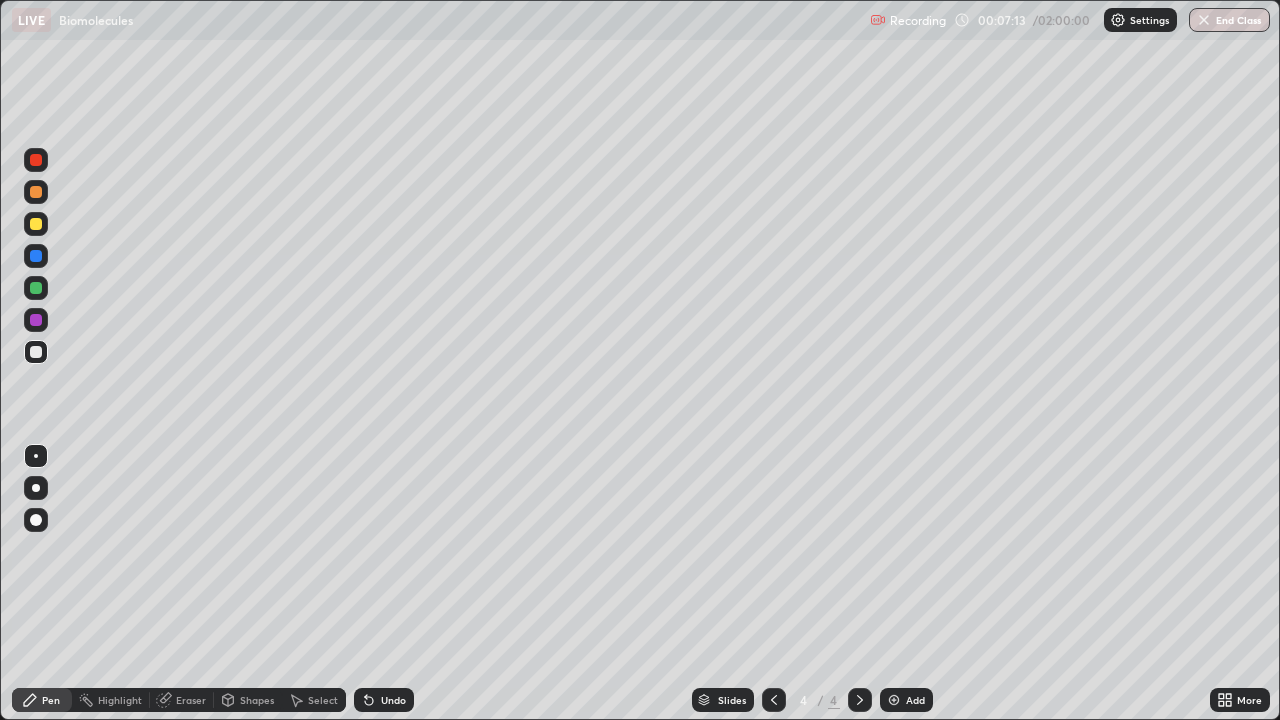click on "Eraser" at bounding box center [182, 700] 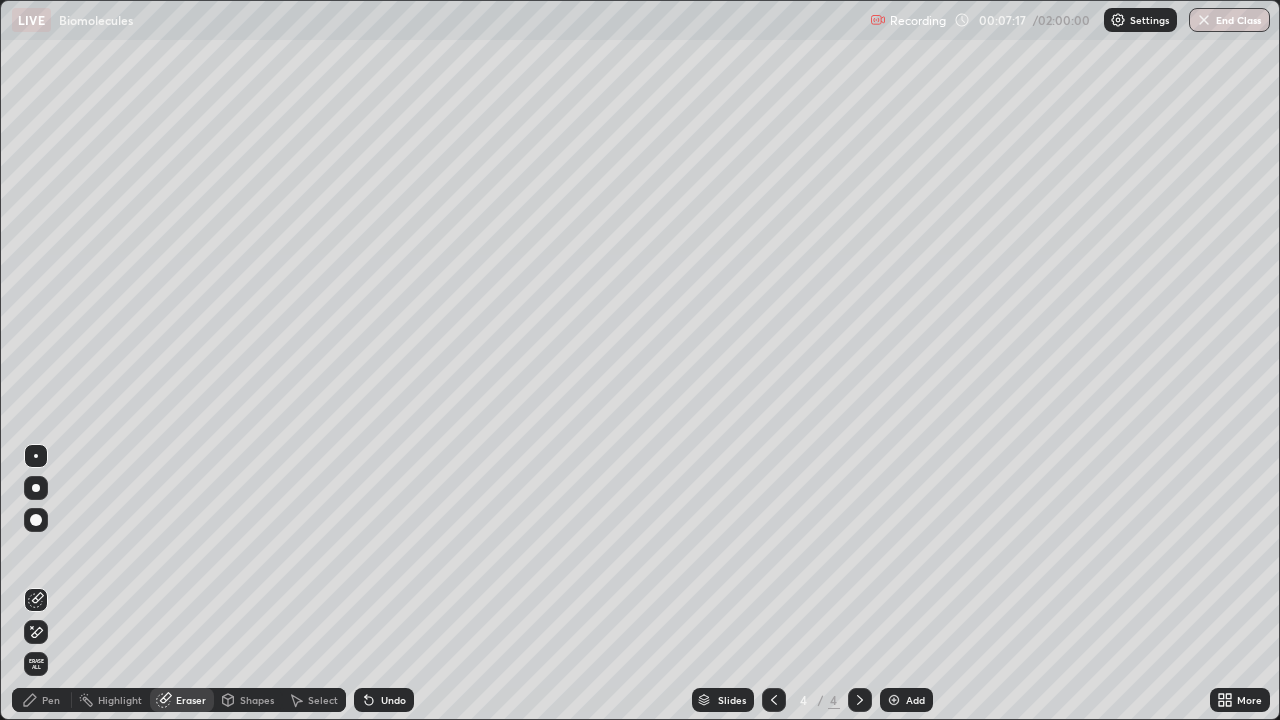 click on "Pen" at bounding box center (51, 700) 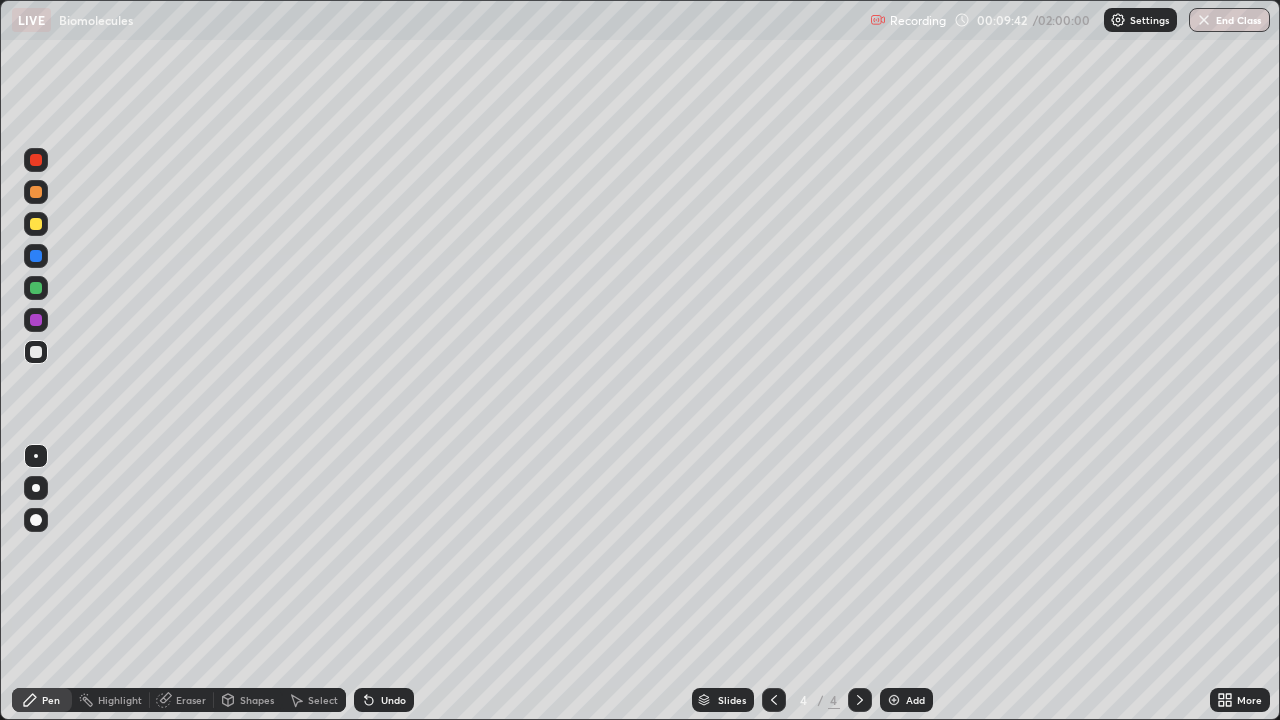 click on "Add" at bounding box center (915, 700) 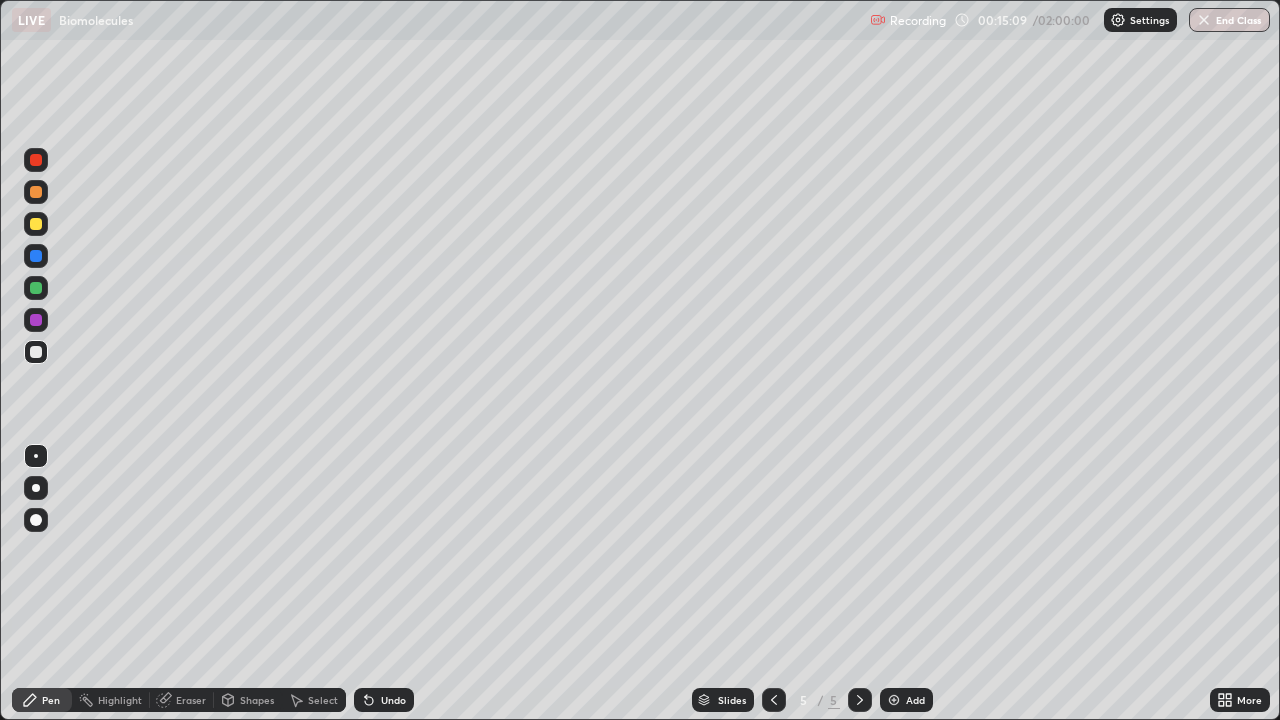 click at bounding box center (894, 700) 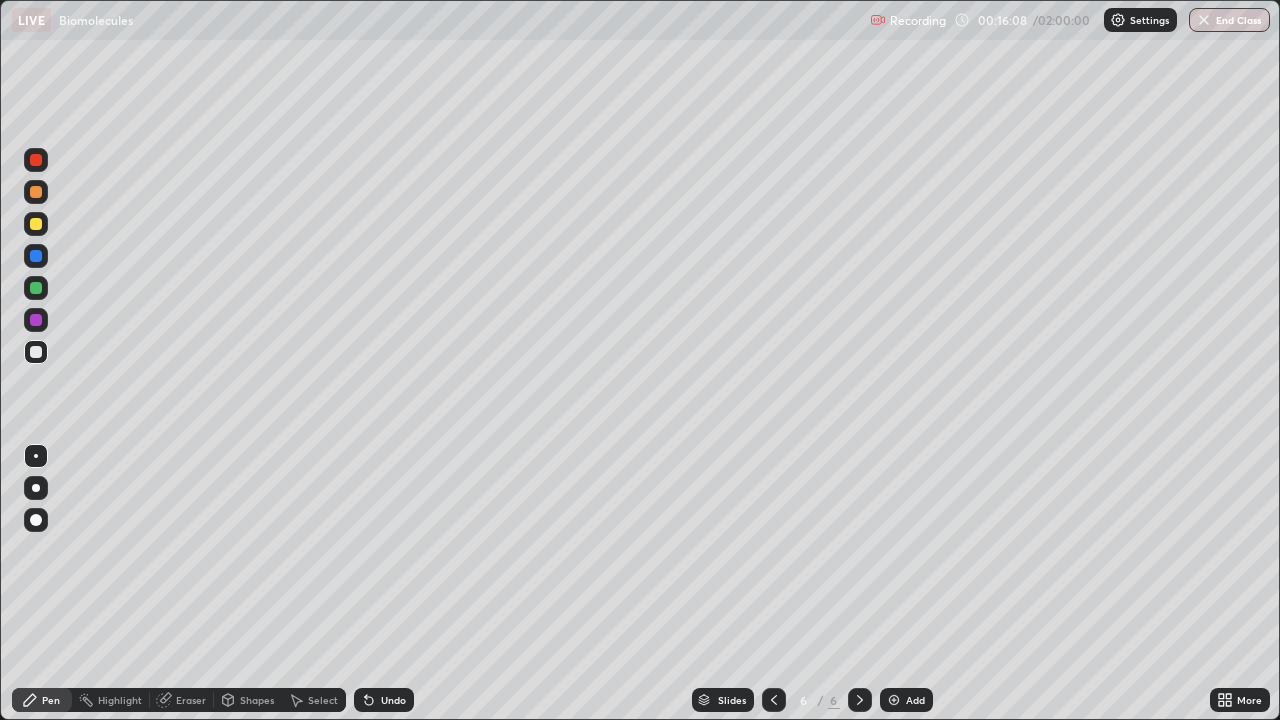 click on "Undo" at bounding box center [393, 700] 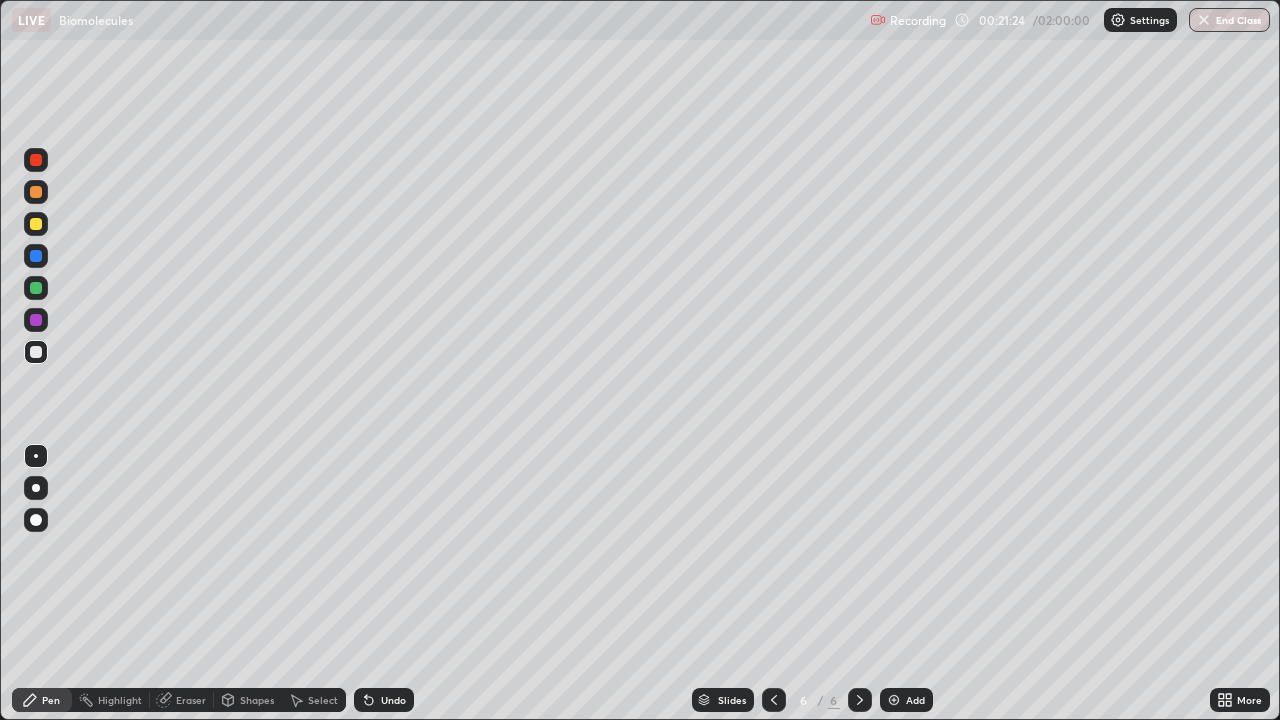 click at bounding box center [894, 700] 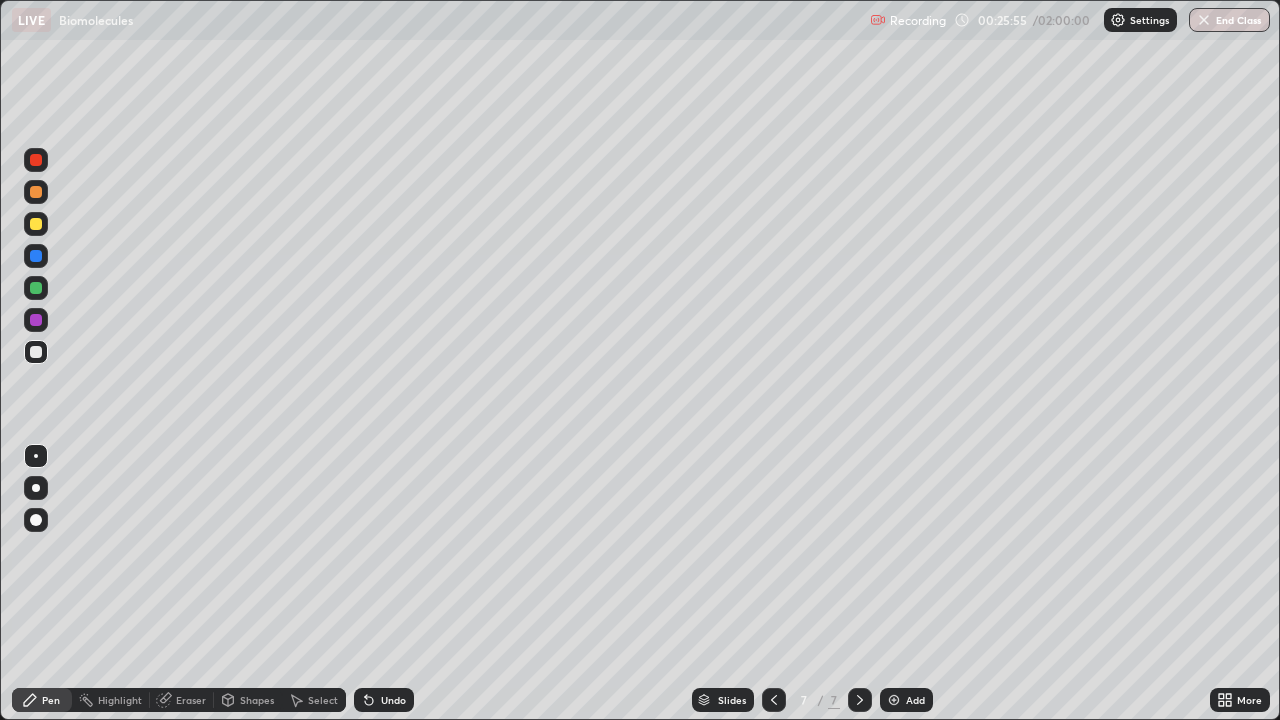 click at bounding box center [894, 700] 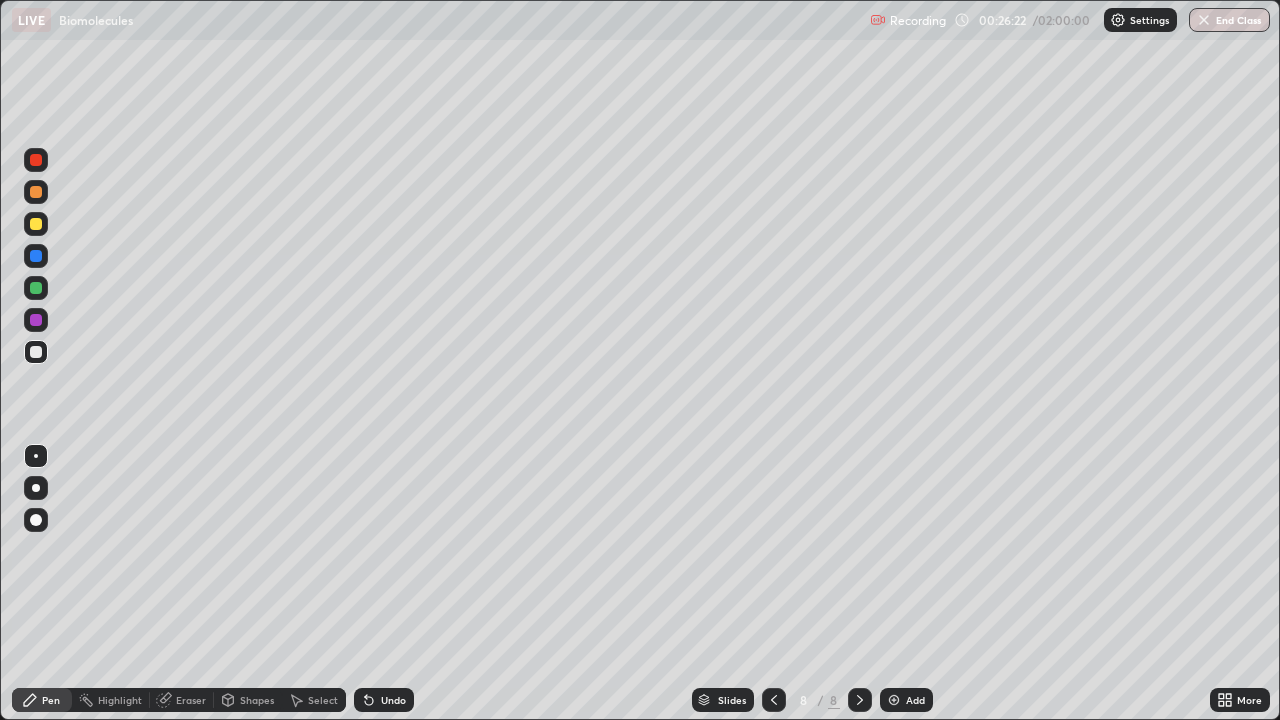 click on "Eraser" at bounding box center [191, 700] 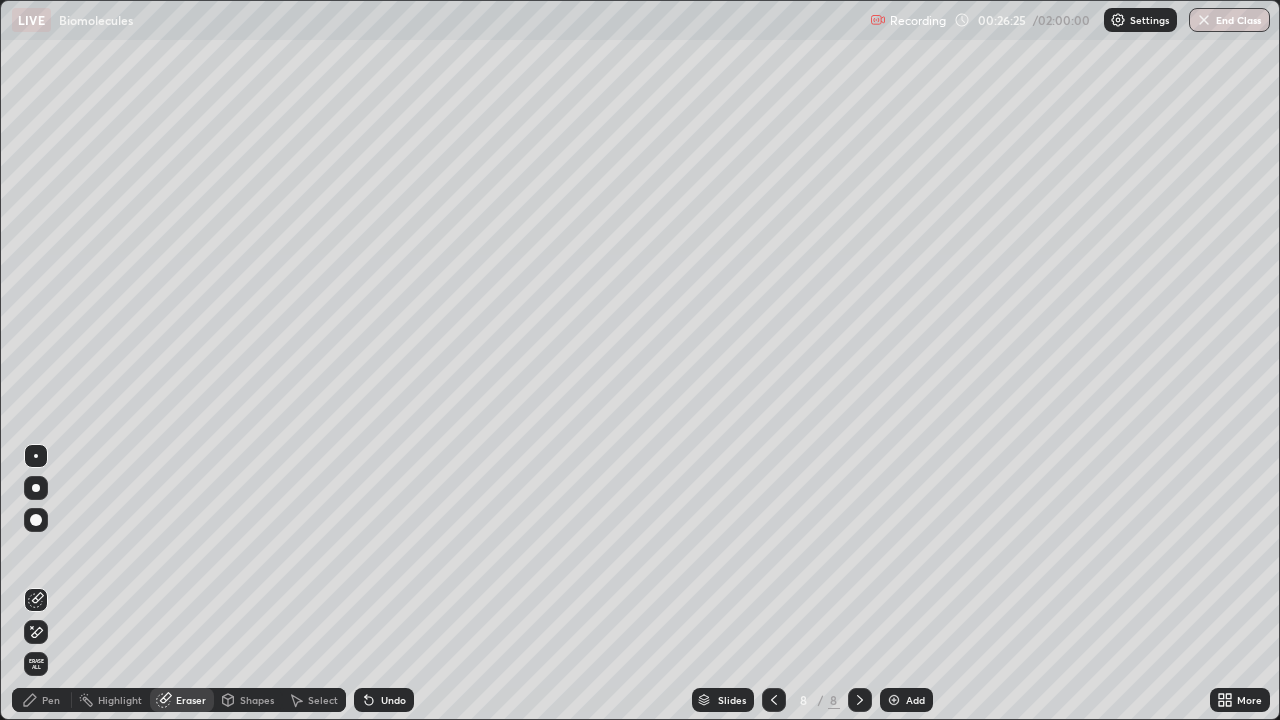 click on "Pen" at bounding box center (51, 700) 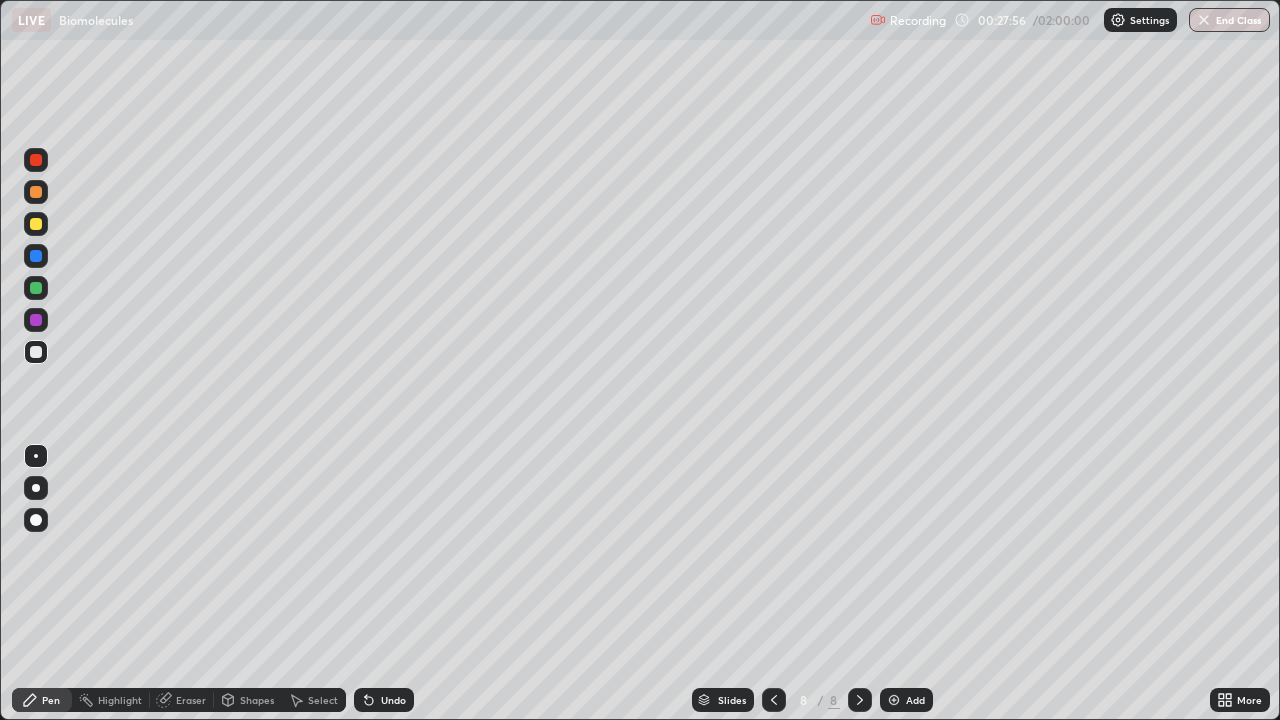 click on "Undo" at bounding box center (393, 700) 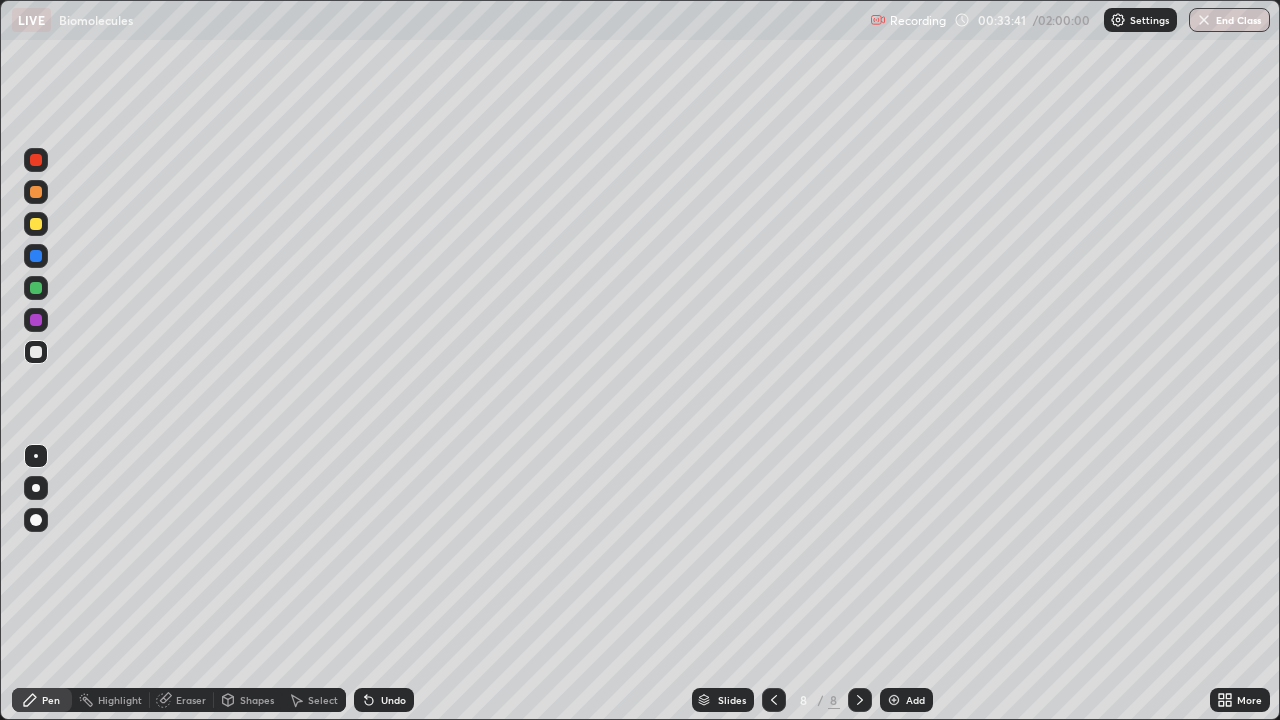 click at bounding box center [894, 700] 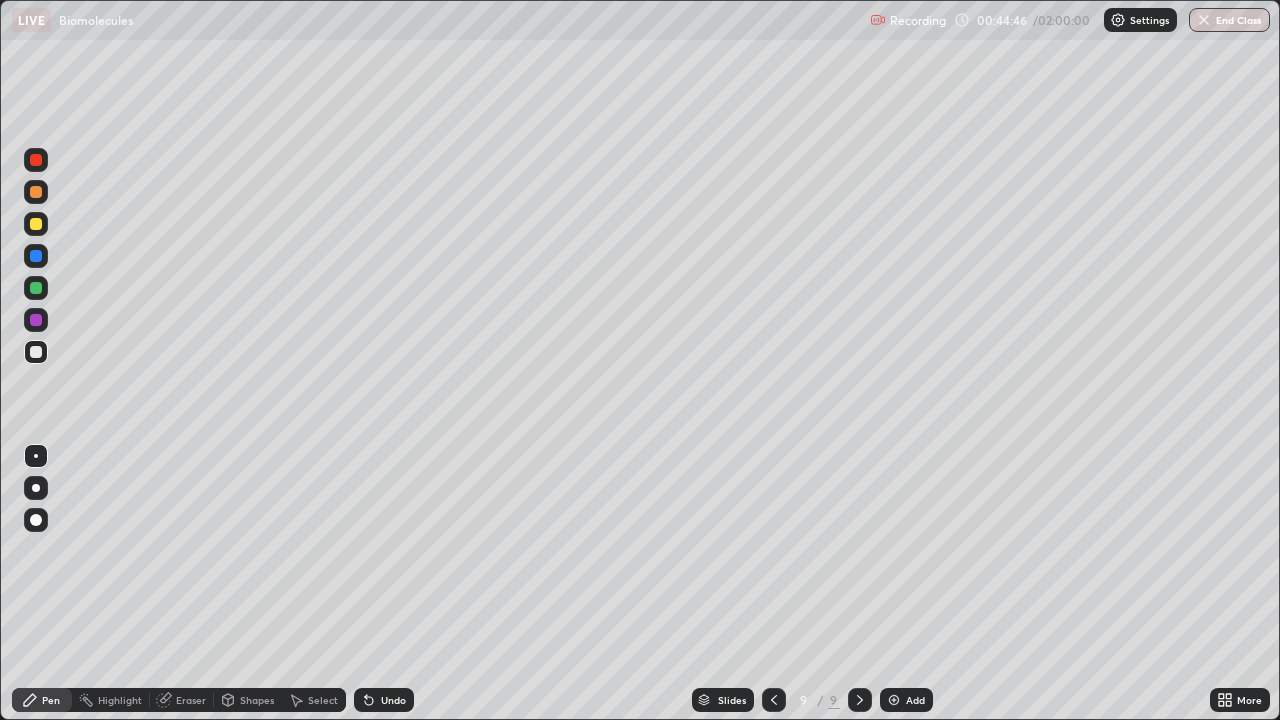 click on "Add" at bounding box center [915, 700] 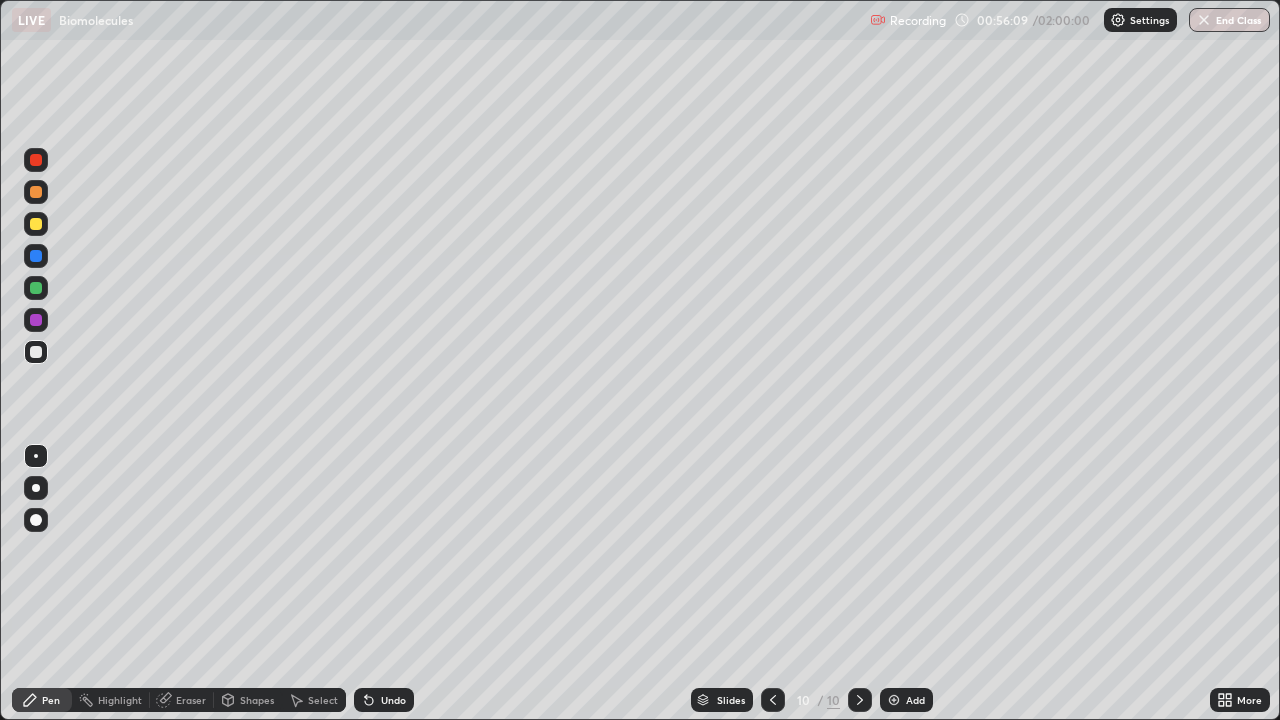 click at bounding box center [894, 700] 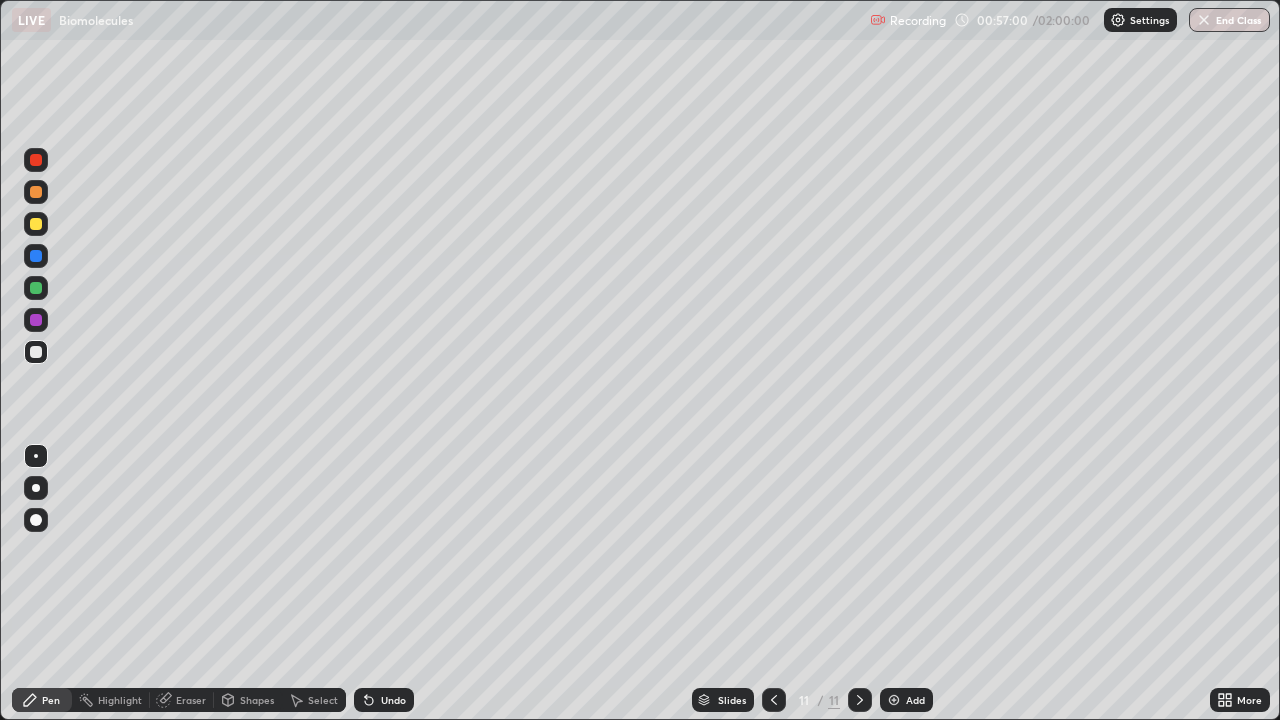 click on "Eraser" at bounding box center [191, 700] 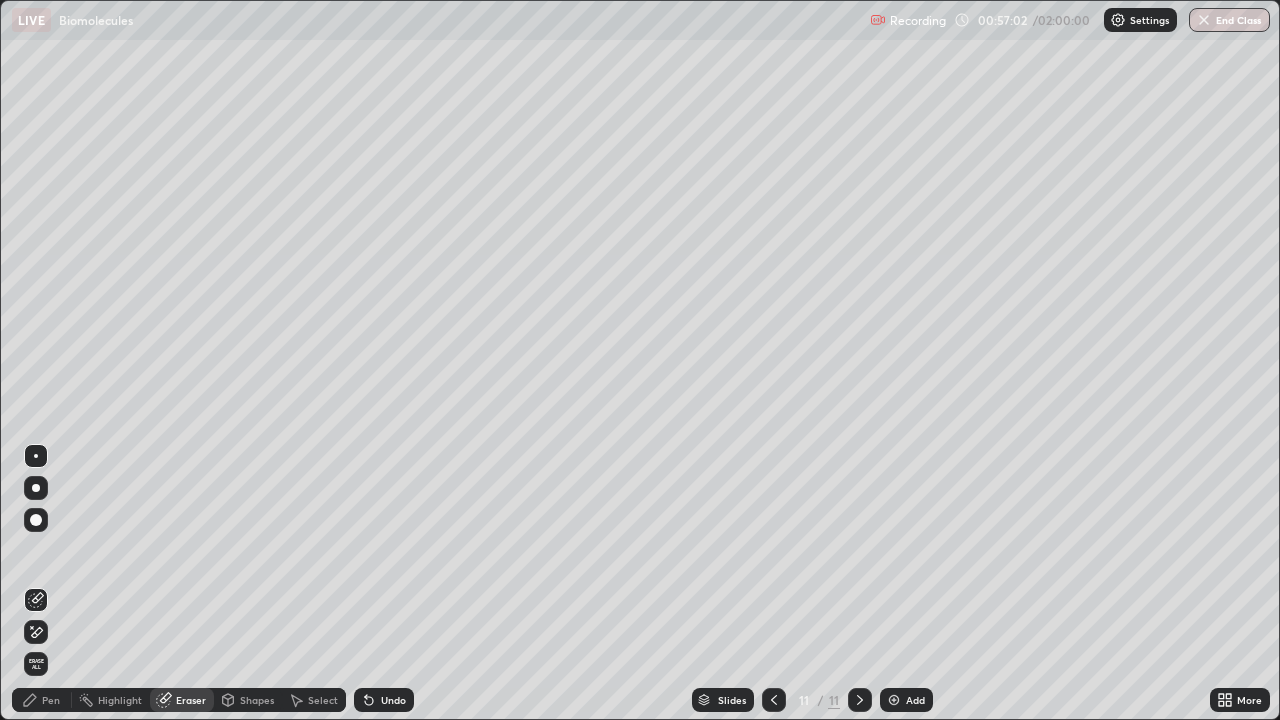 click on "Pen" at bounding box center [51, 700] 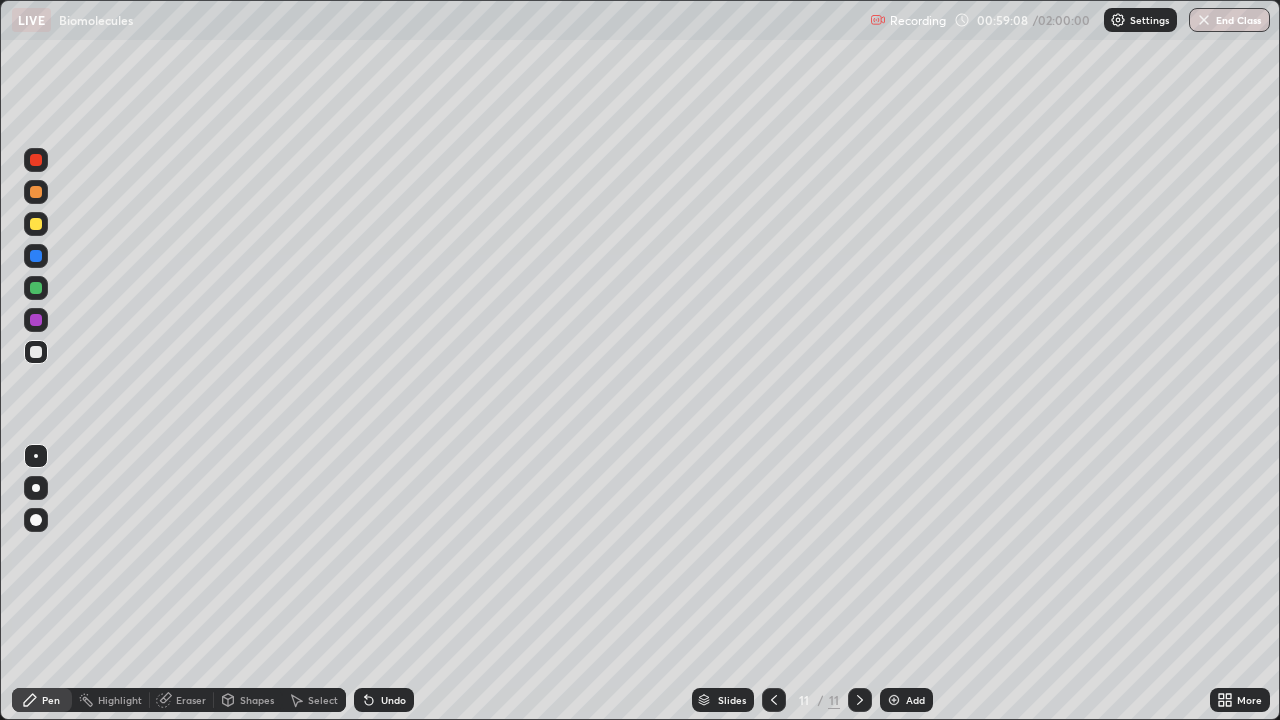 click on "Eraser" at bounding box center [191, 700] 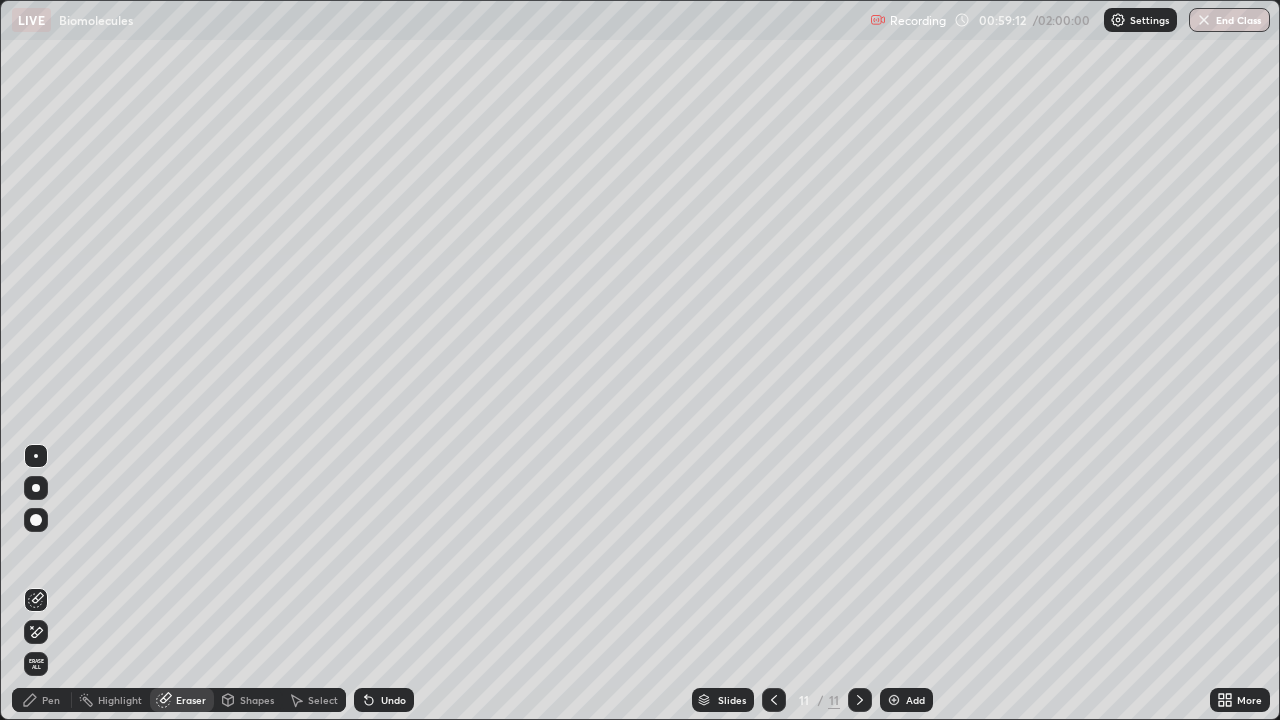 click on "Pen" at bounding box center [42, 700] 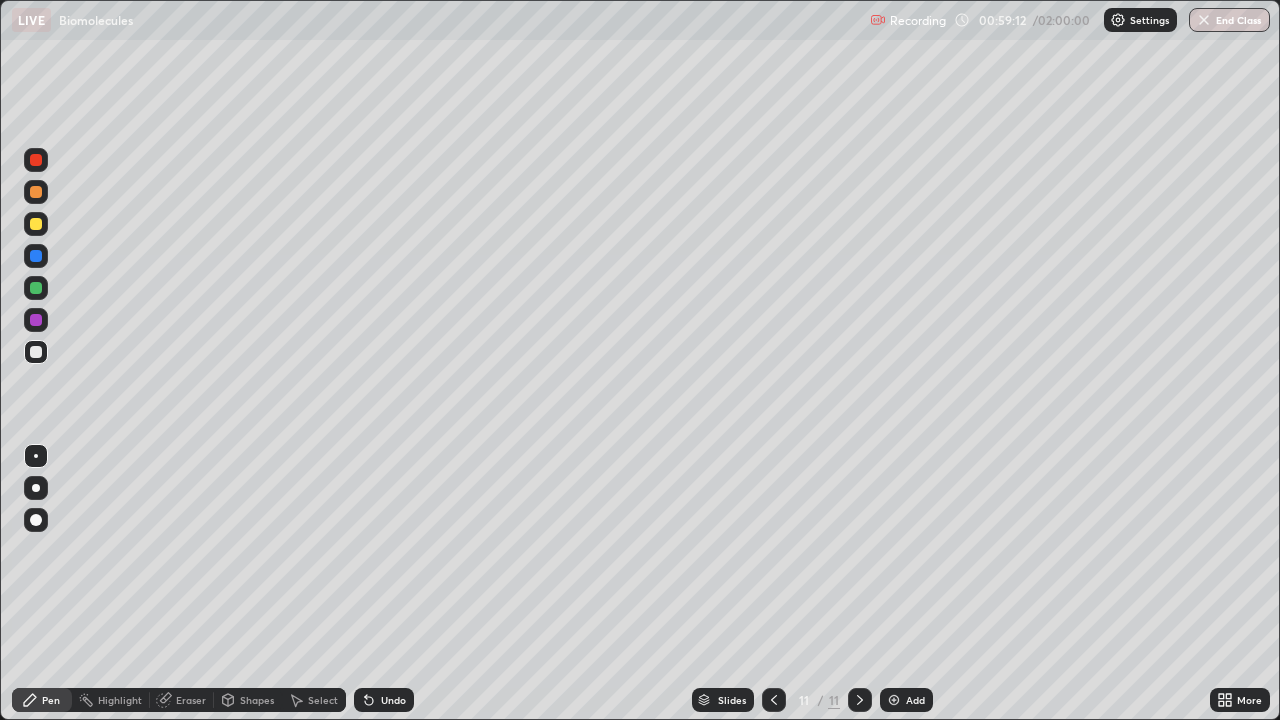 click 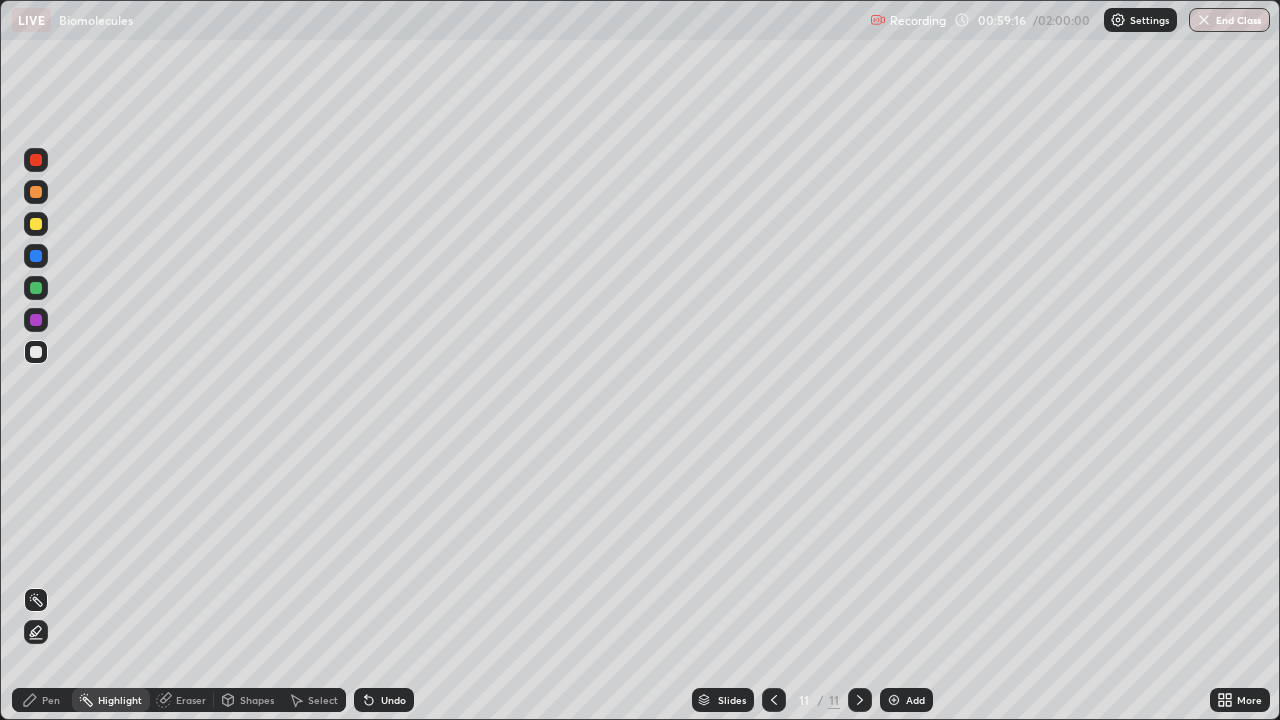 click on "Pen" at bounding box center (51, 700) 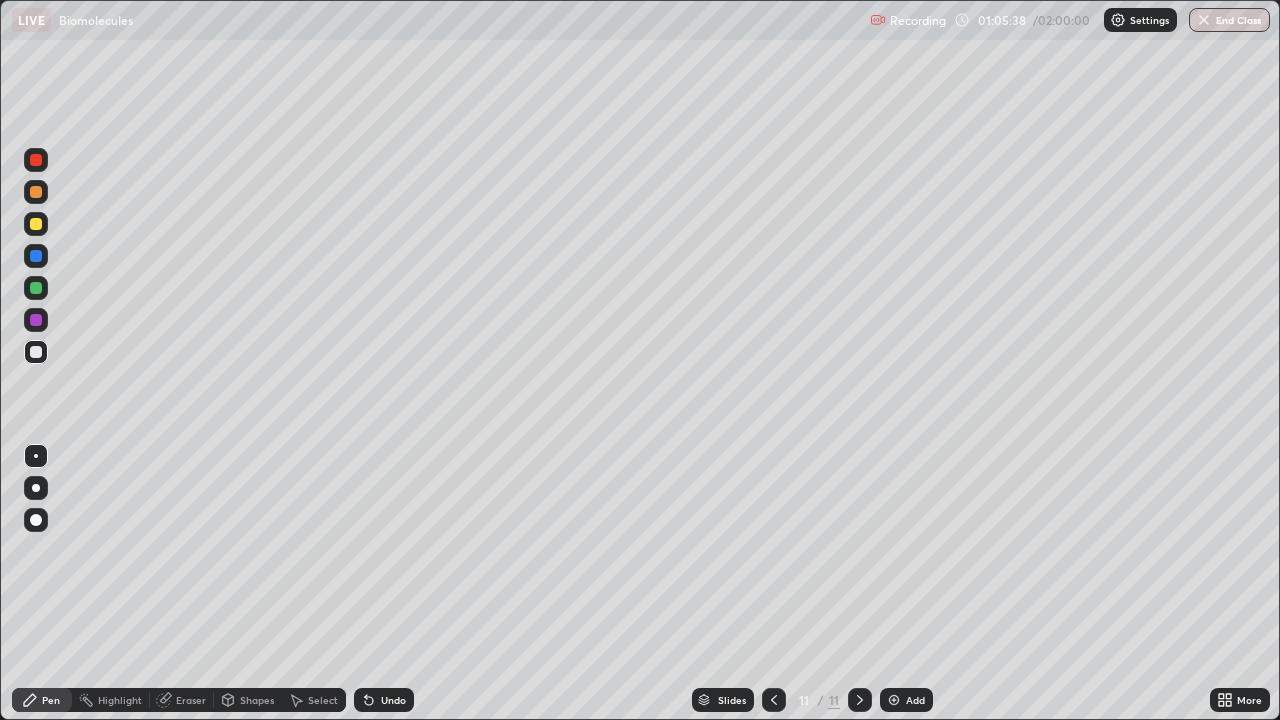 click on "Add" at bounding box center [906, 700] 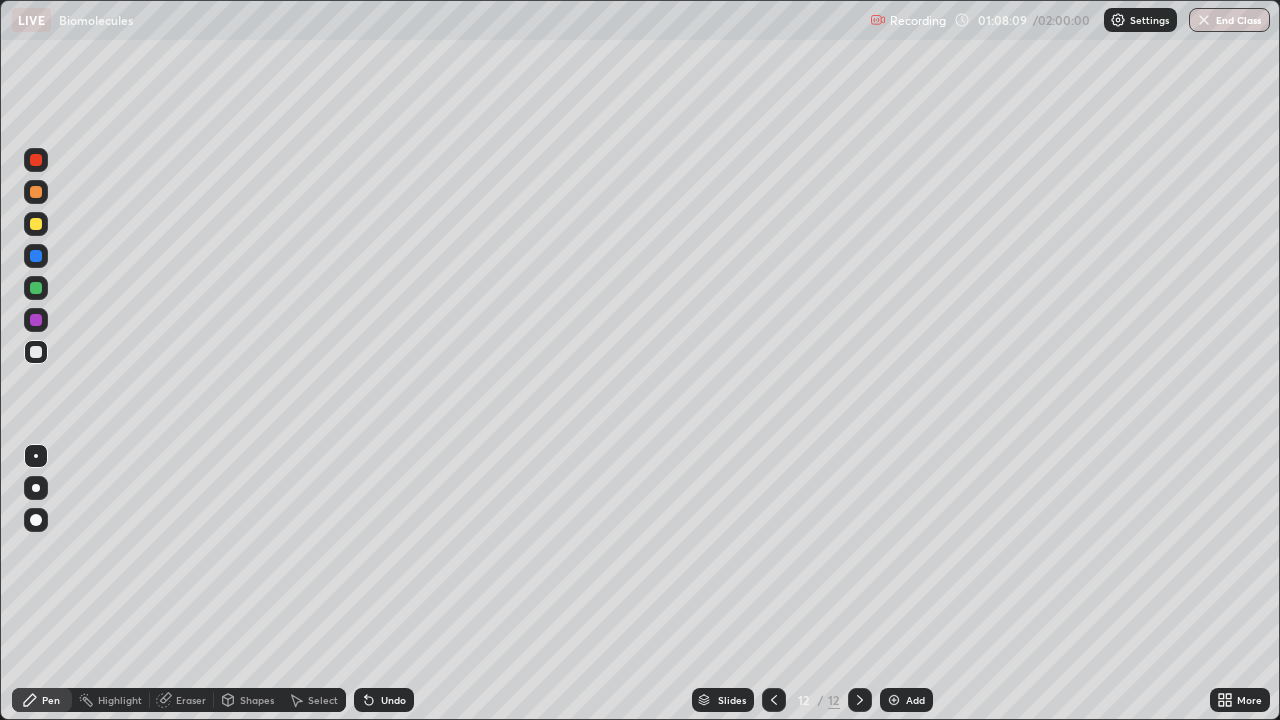 click on "Eraser" at bounding box center [182, 700] 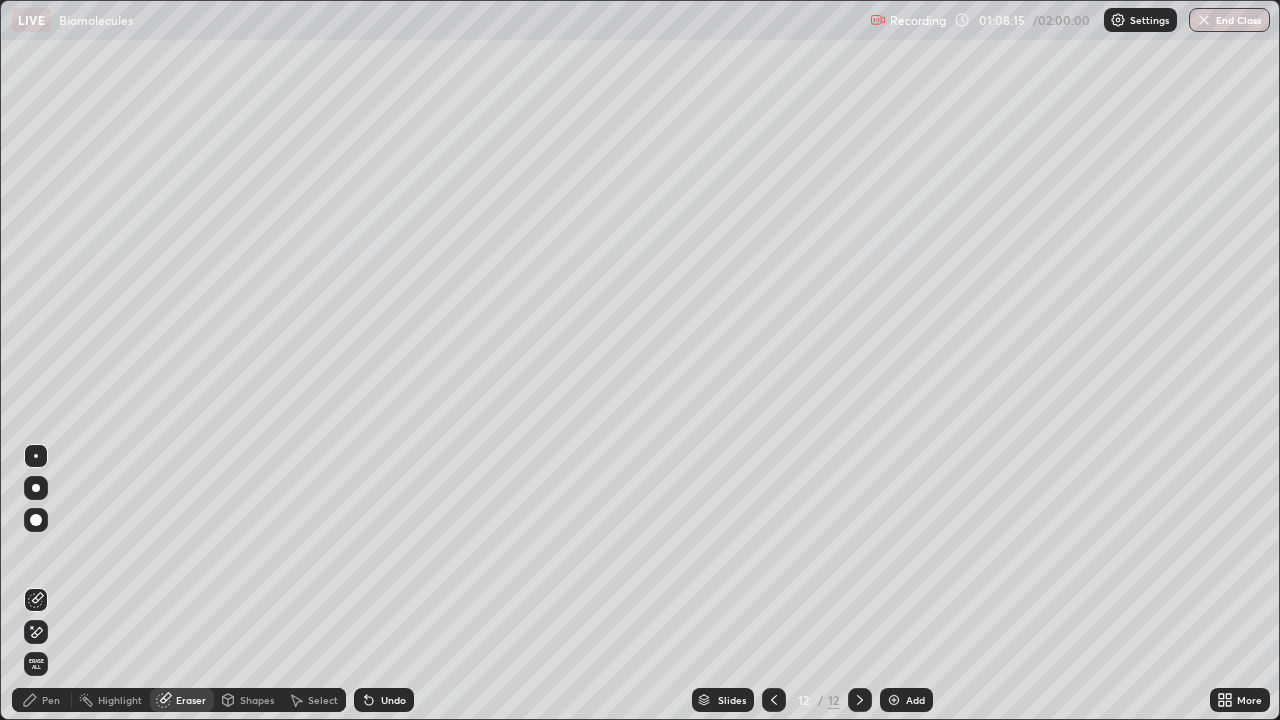 click on "Pen" at bounding box center (51, 700) 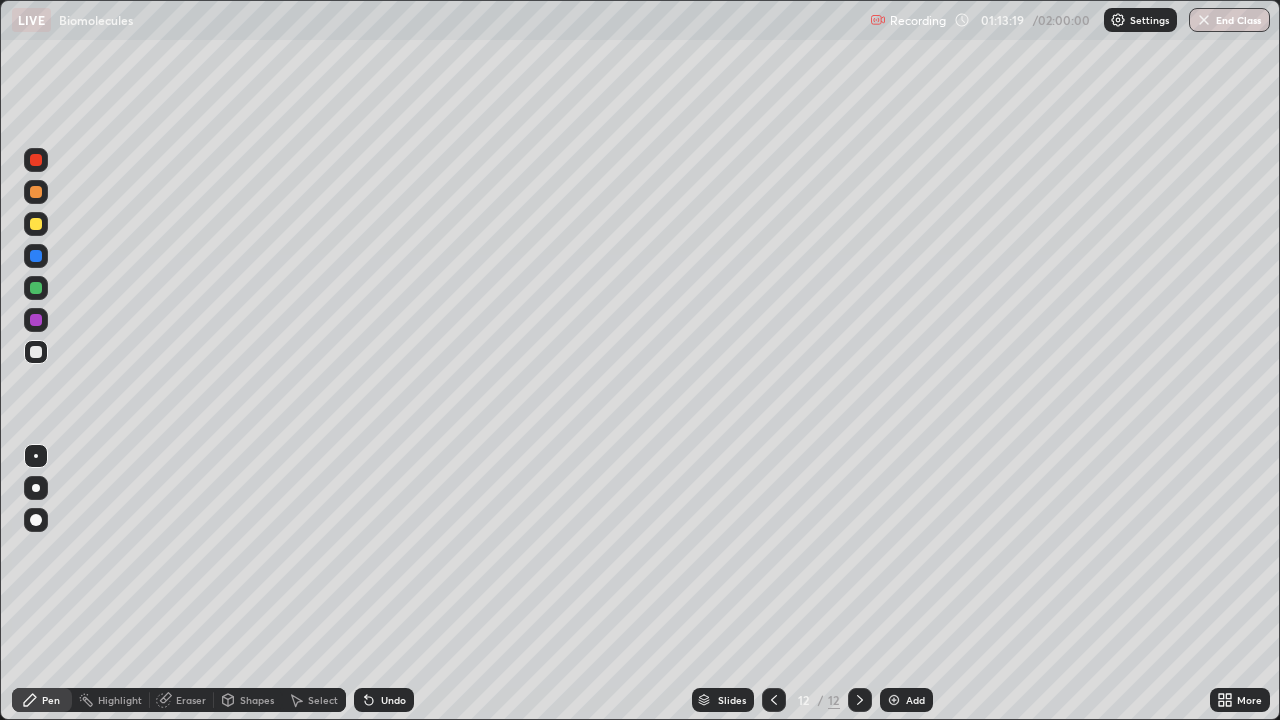 click on "Add" at bounding box center [906, 700] 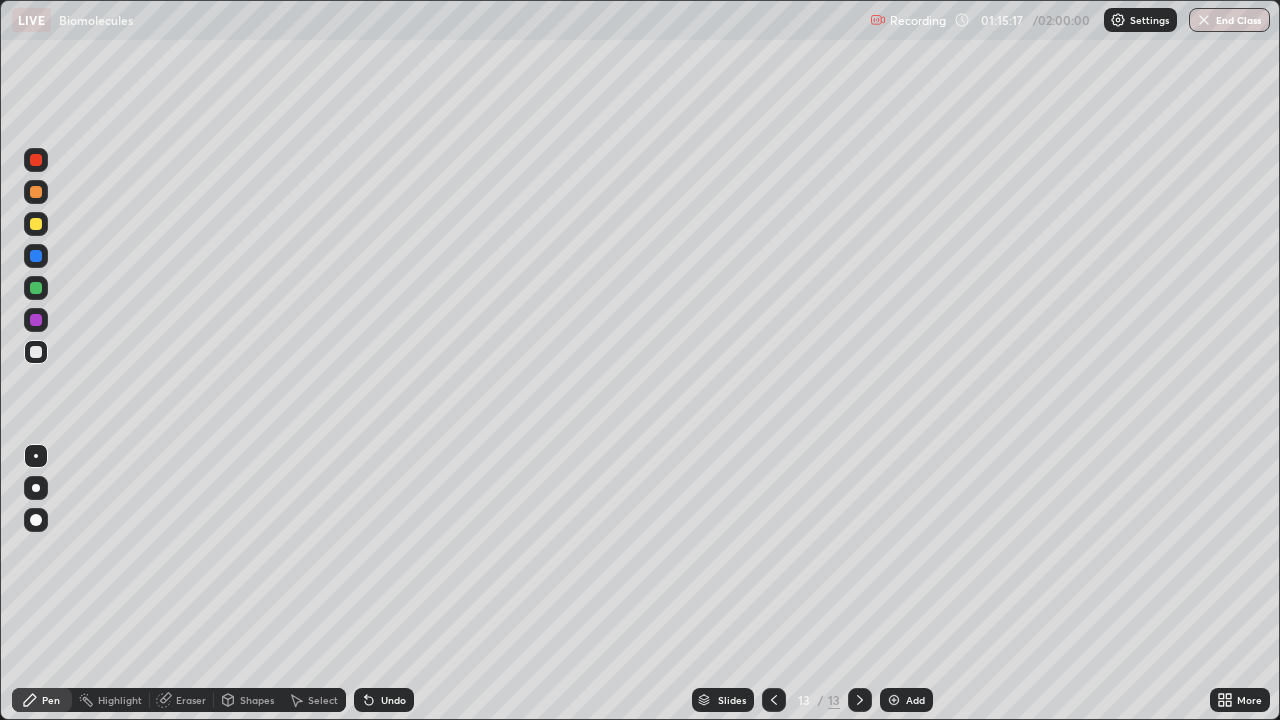 click at bounding box center (36, 224) 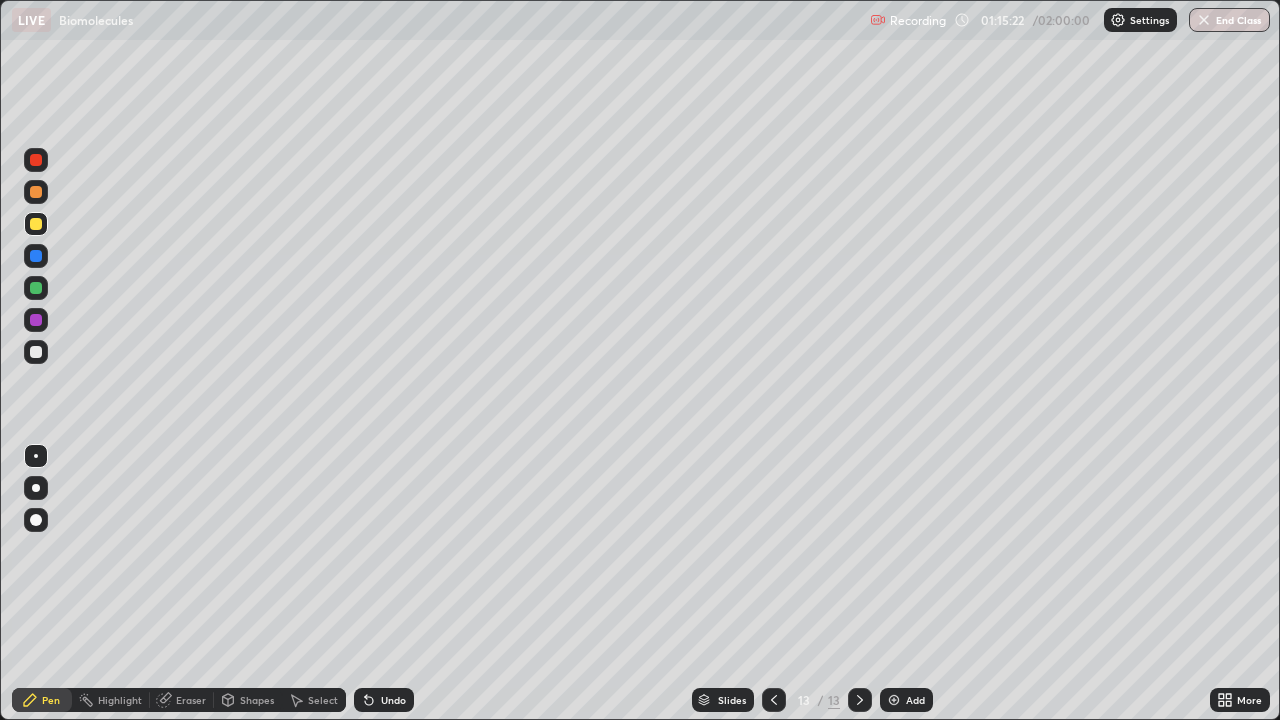 click at bounding box center (36, 352) 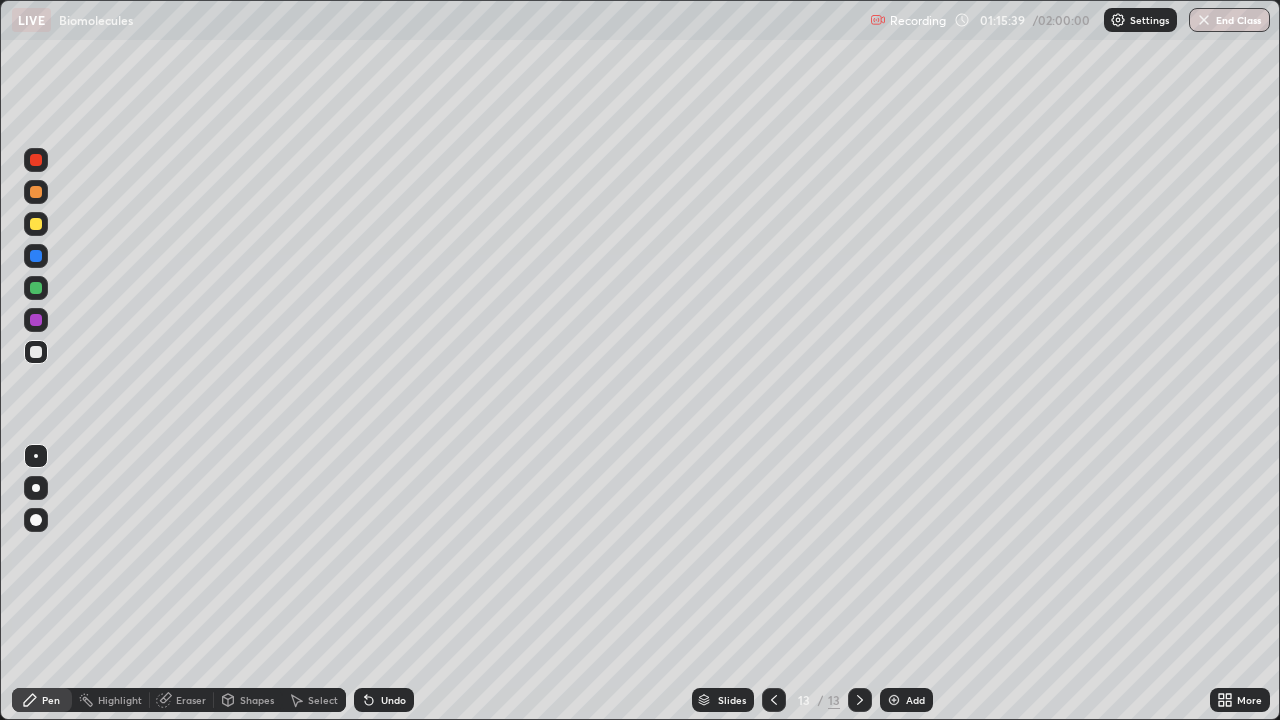 click at bounding box center (774, 700) 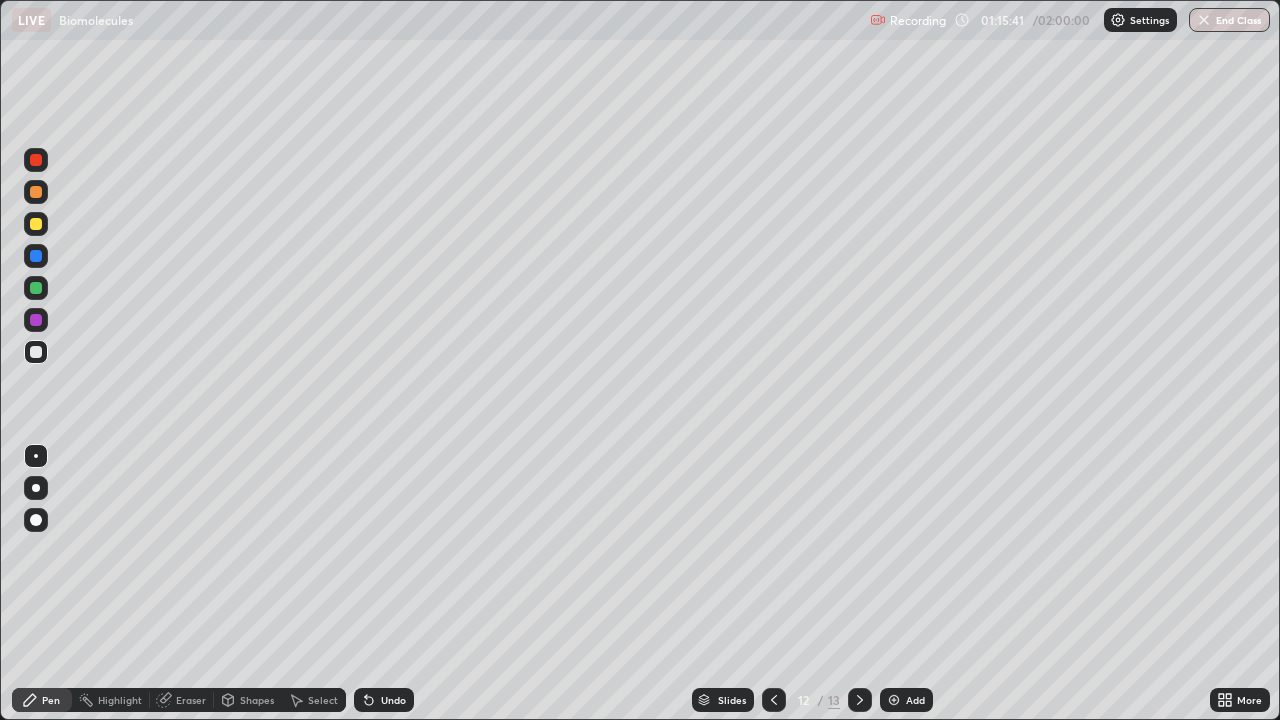 click 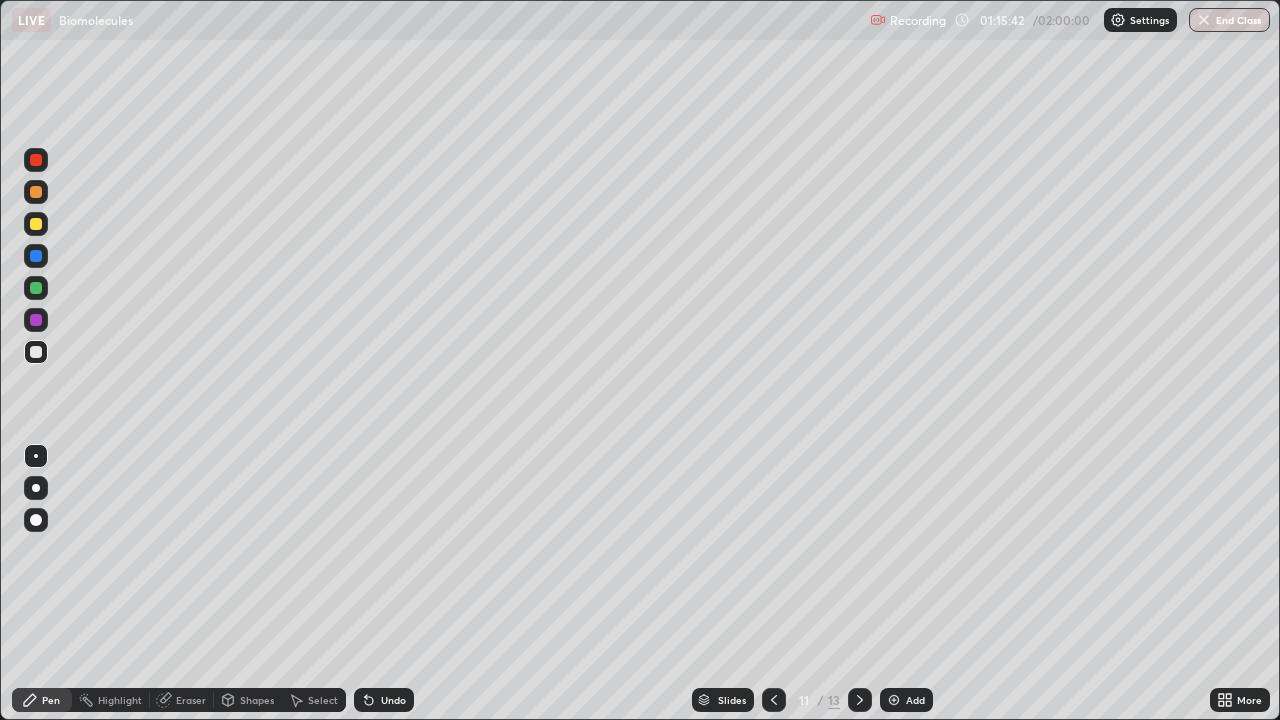 click 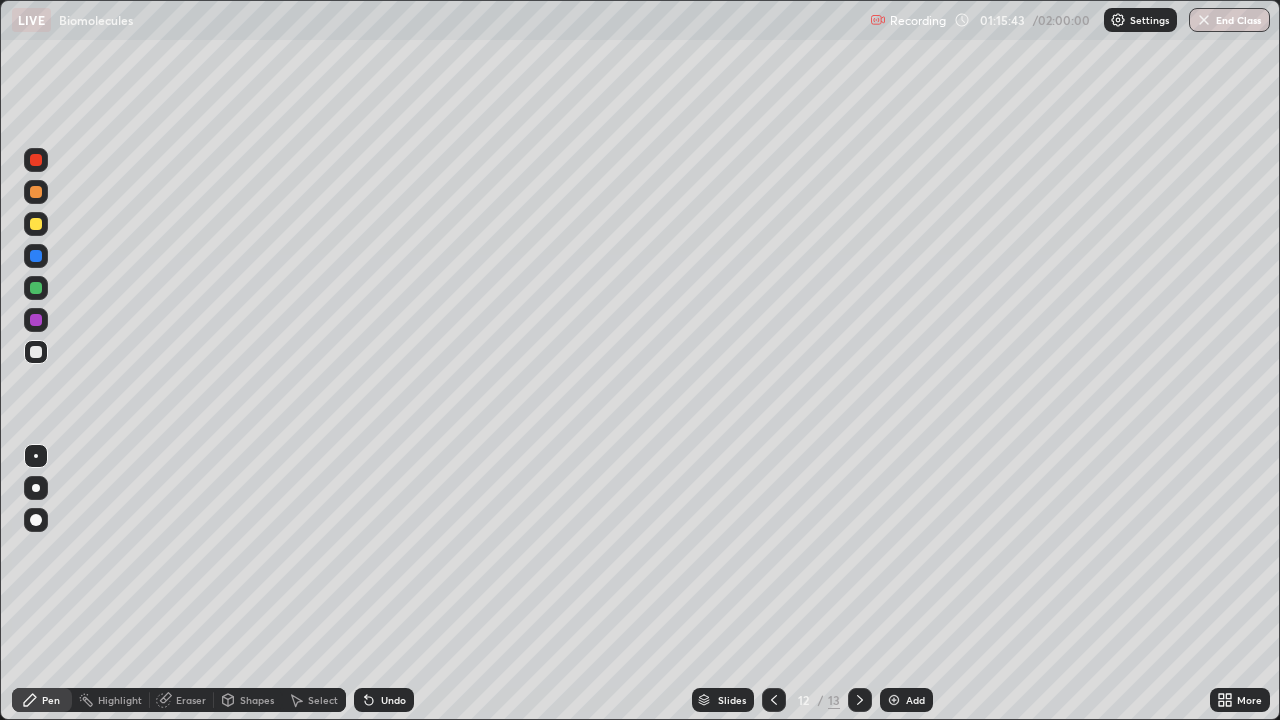 click 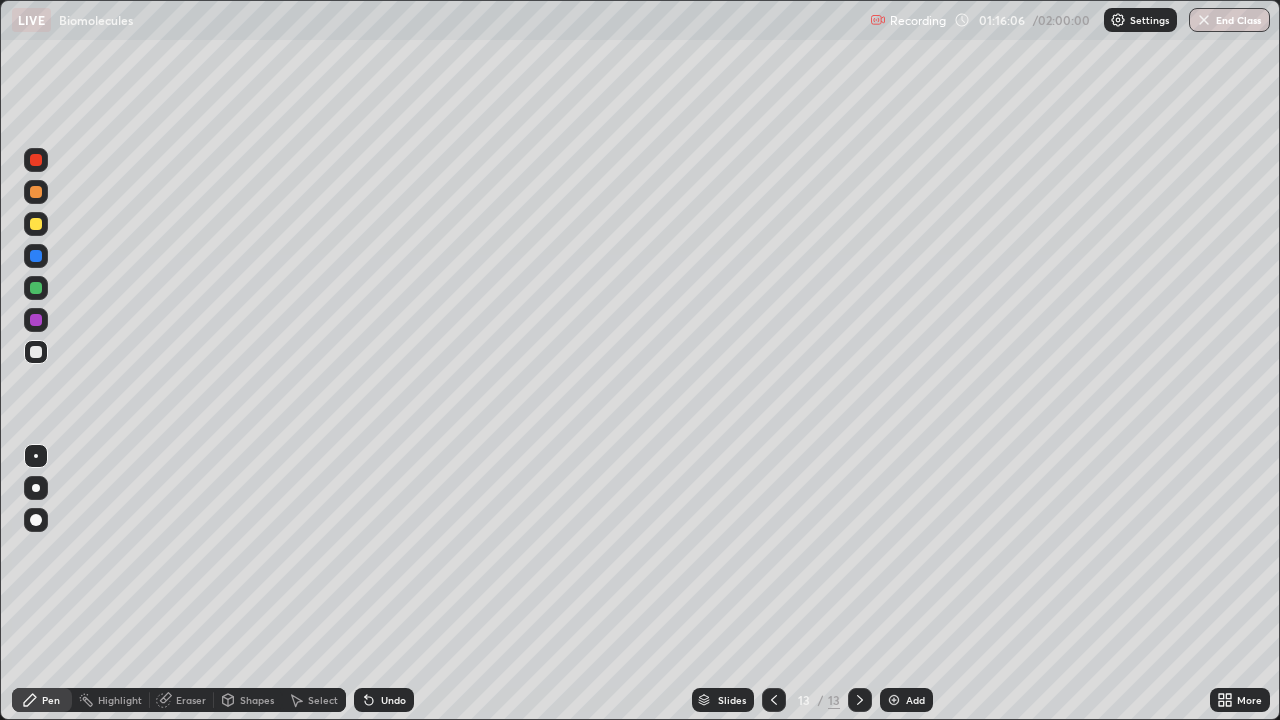 click at bounding box center [36, 224] 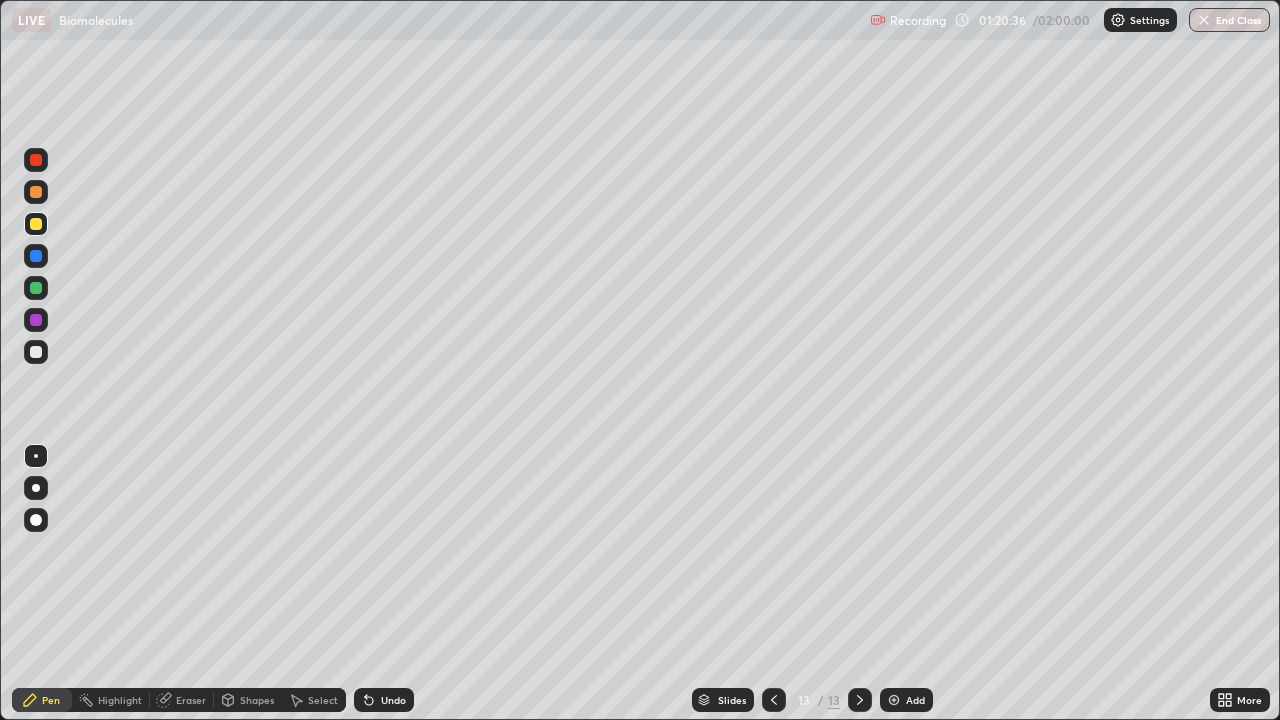 click at bounding box center [894, 700] 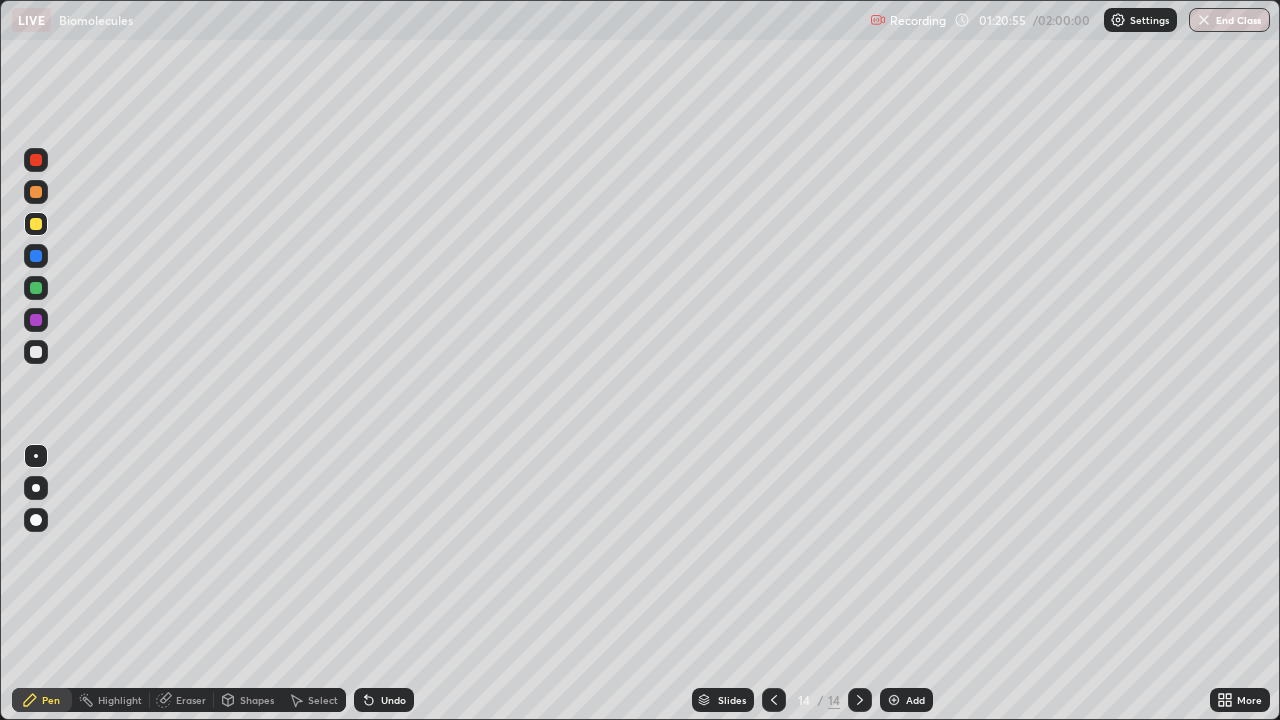 click at bounding box center (36, 352) 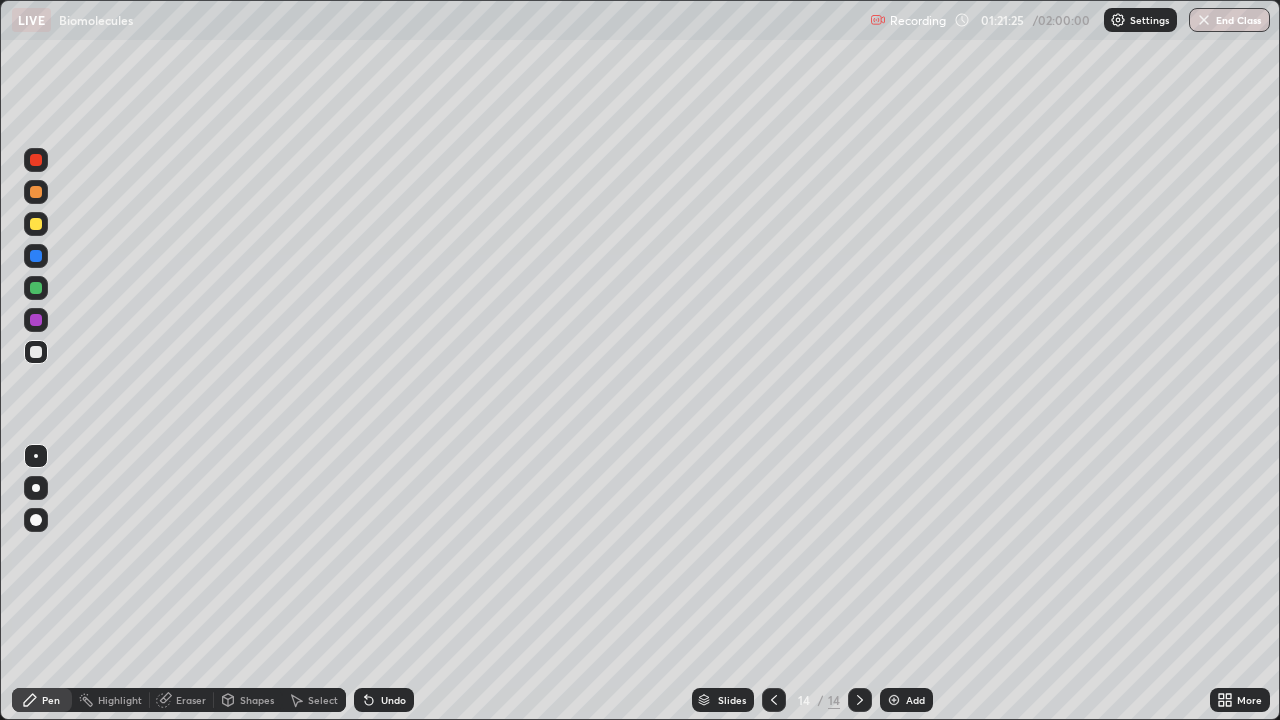 click at bounding box center [36, 224] 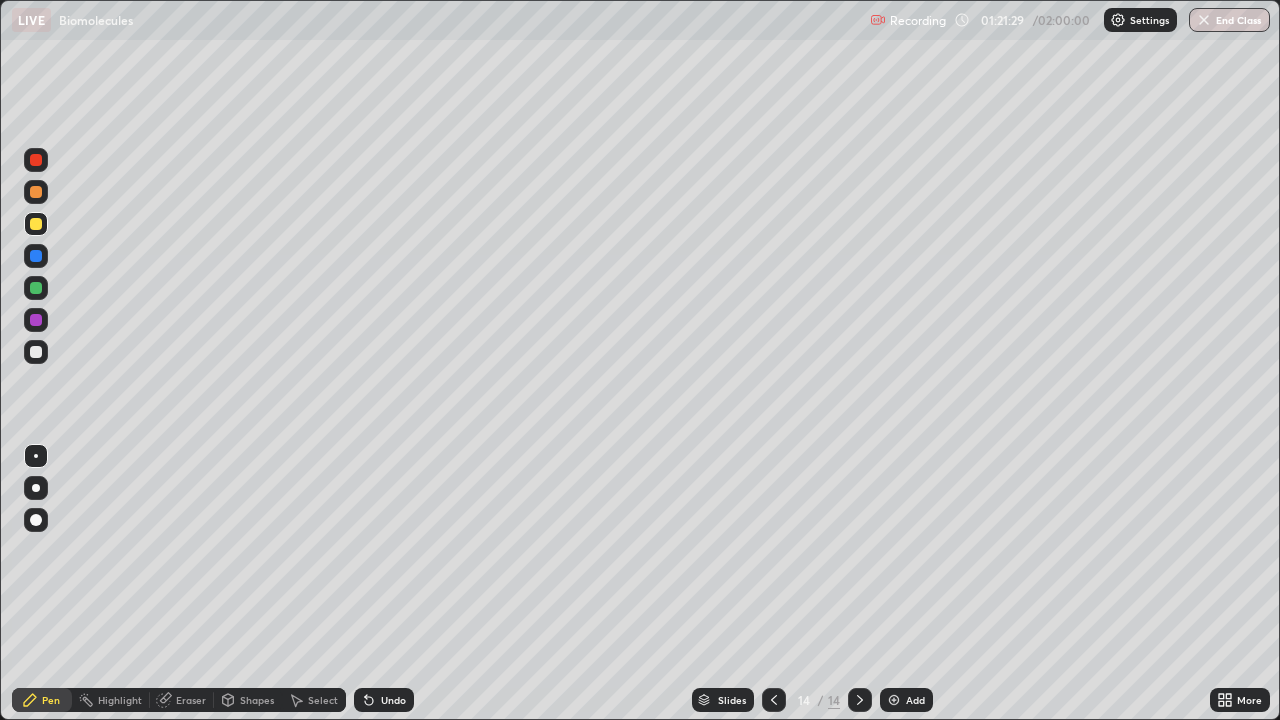 click at bounding box center [36, 352] 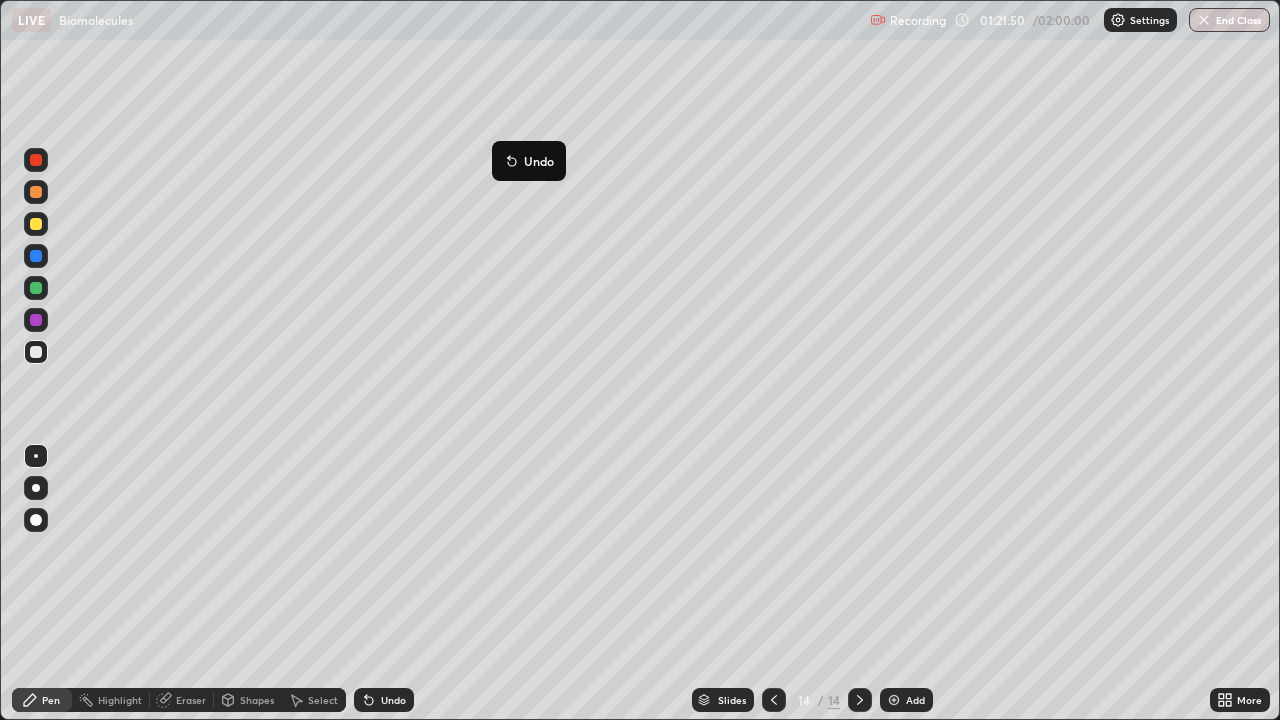 click 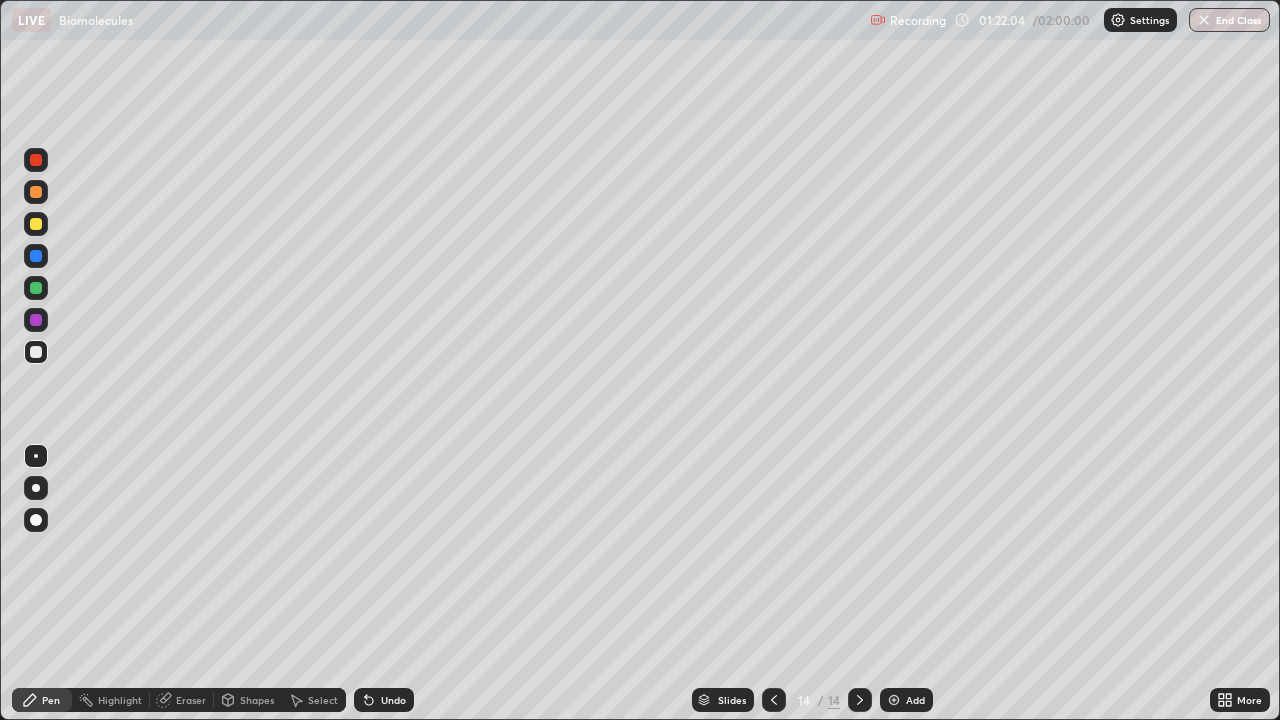 click at bounding box center (36, 224) 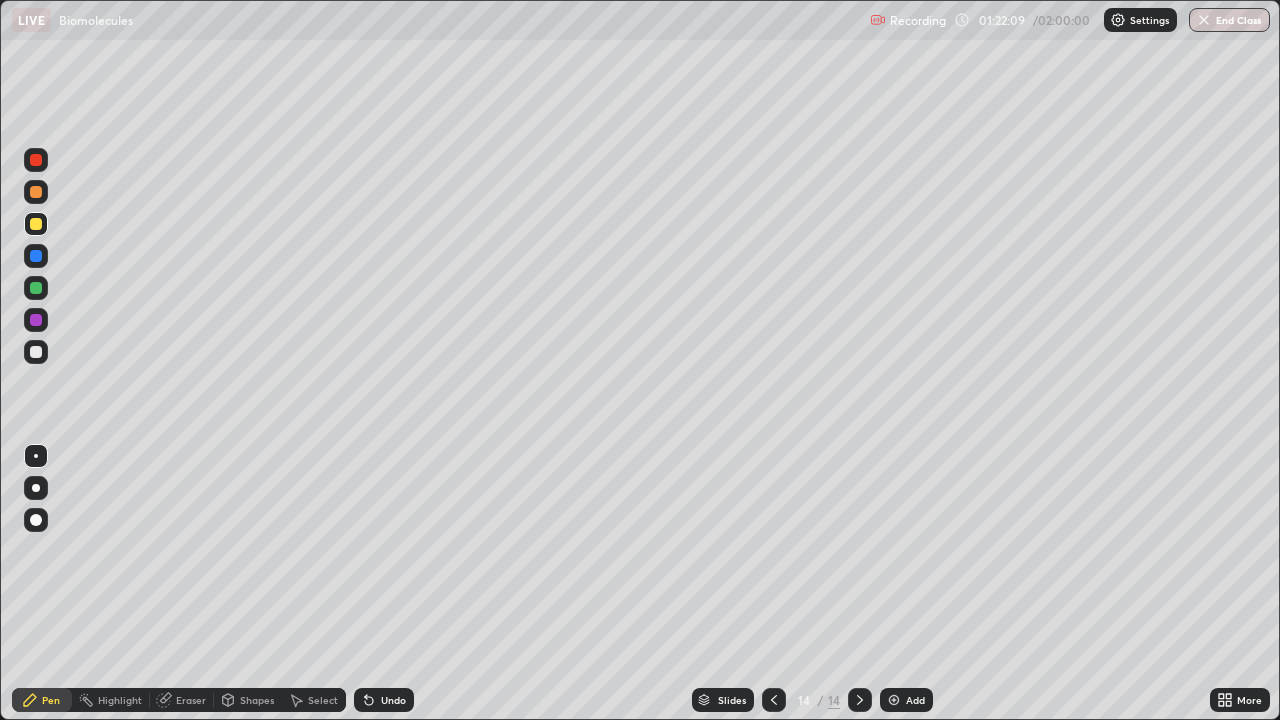 click at bounding box center (36, 352) 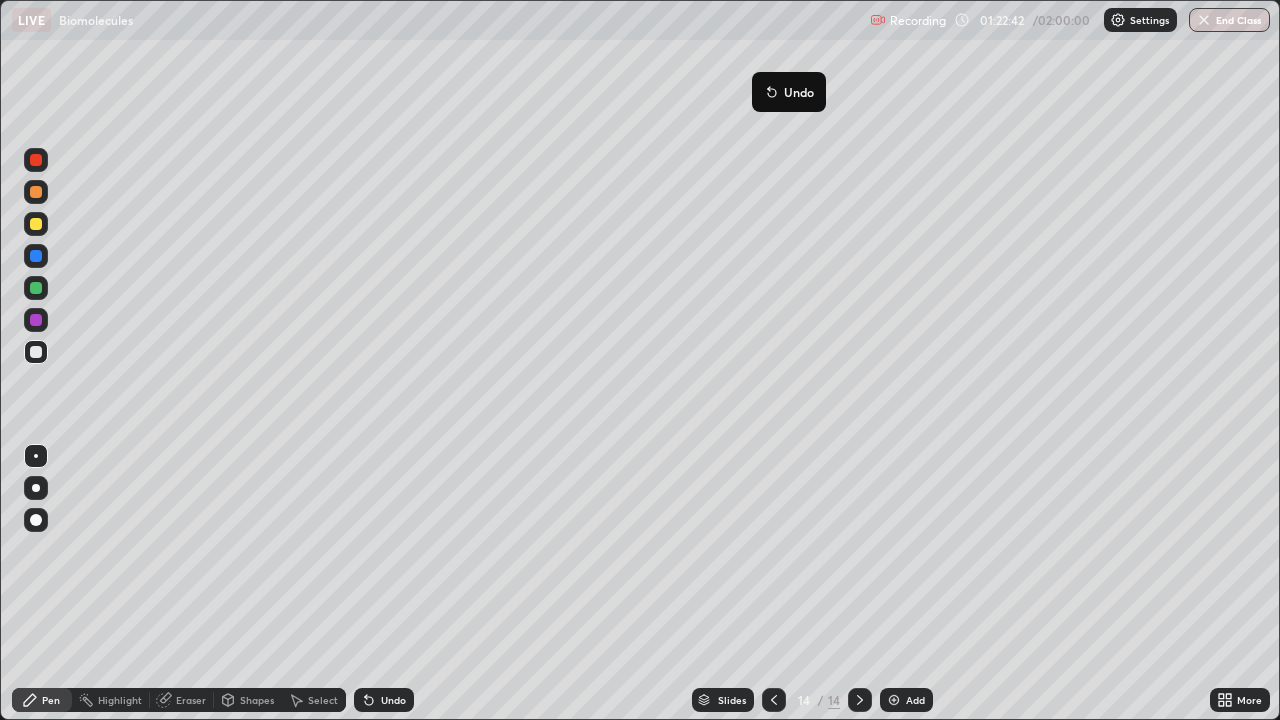 click on "Undo" at bounding box center (789, 92) 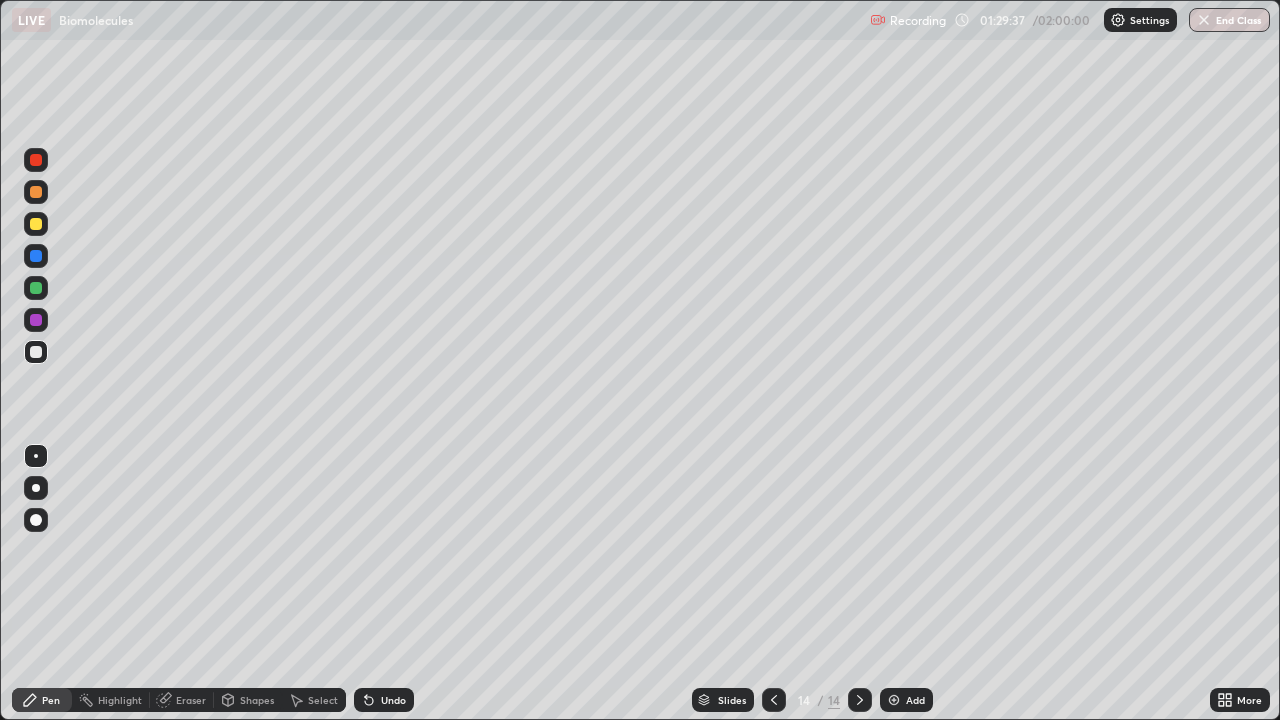 click at bounding box center [894, 700] 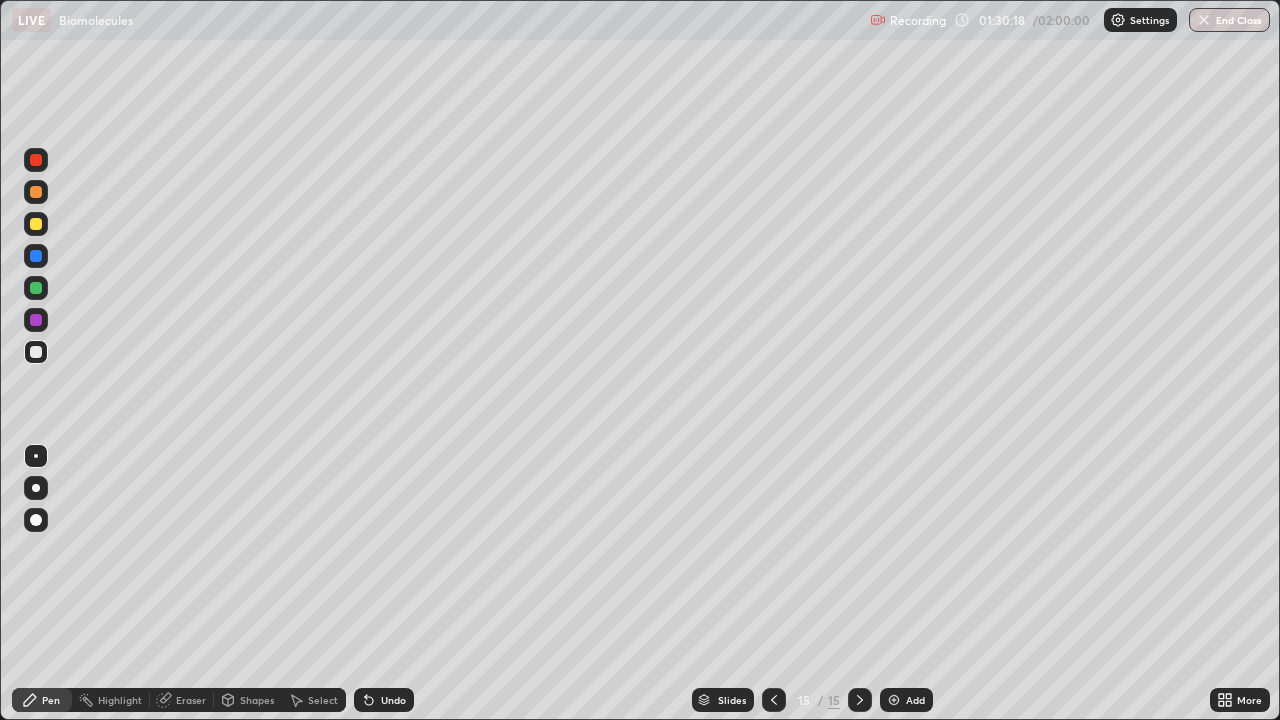 click at bounding box center (36, 224) 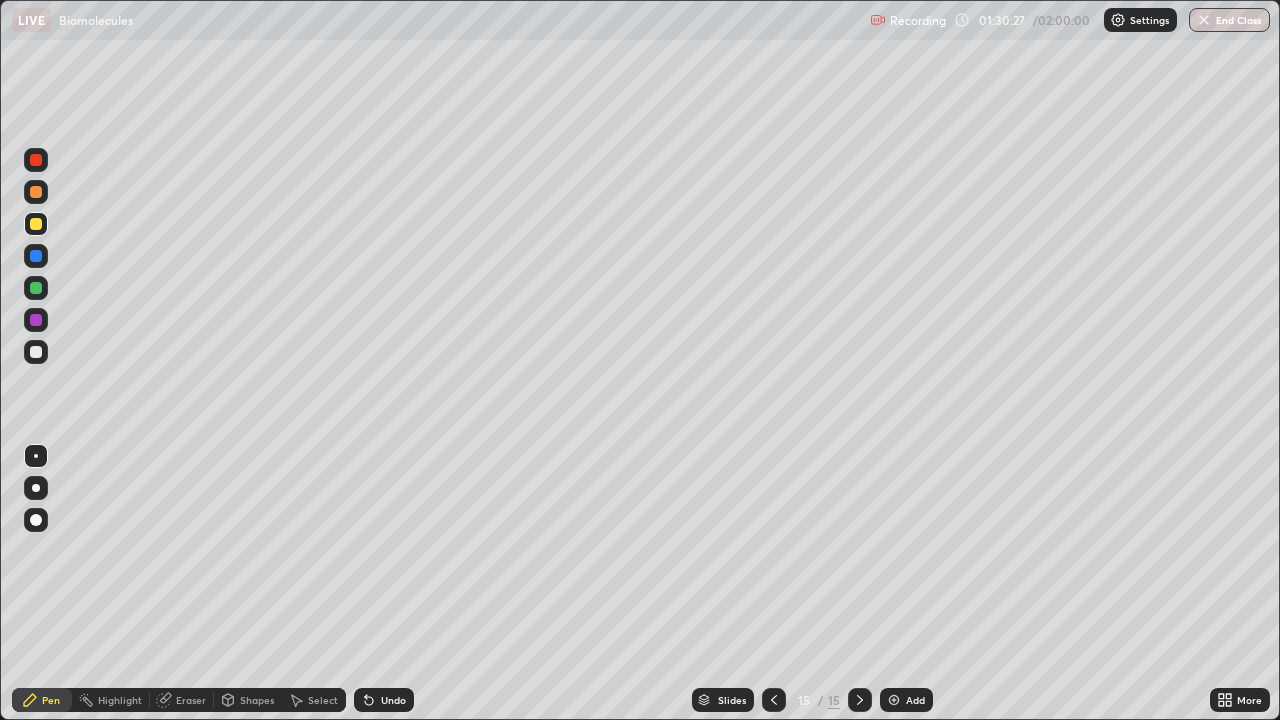 click at bounding box center [36, 352] 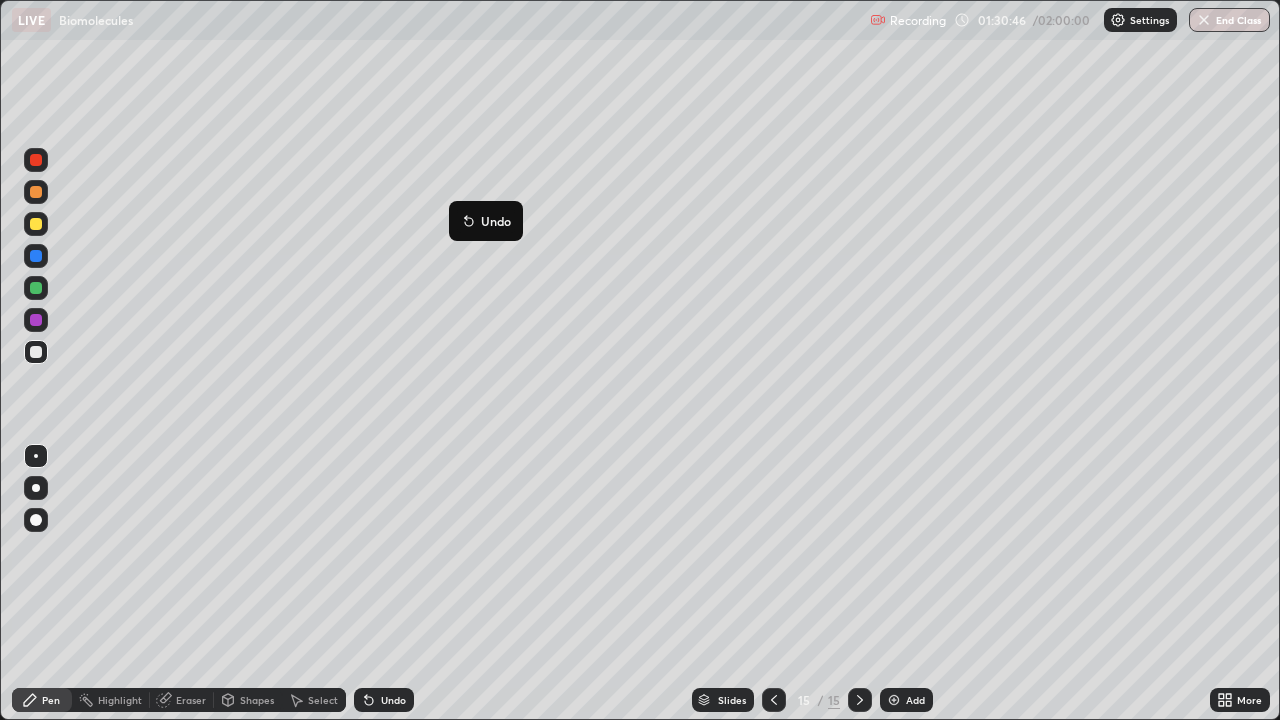click on "Undo" at bounding box center (486, 221) 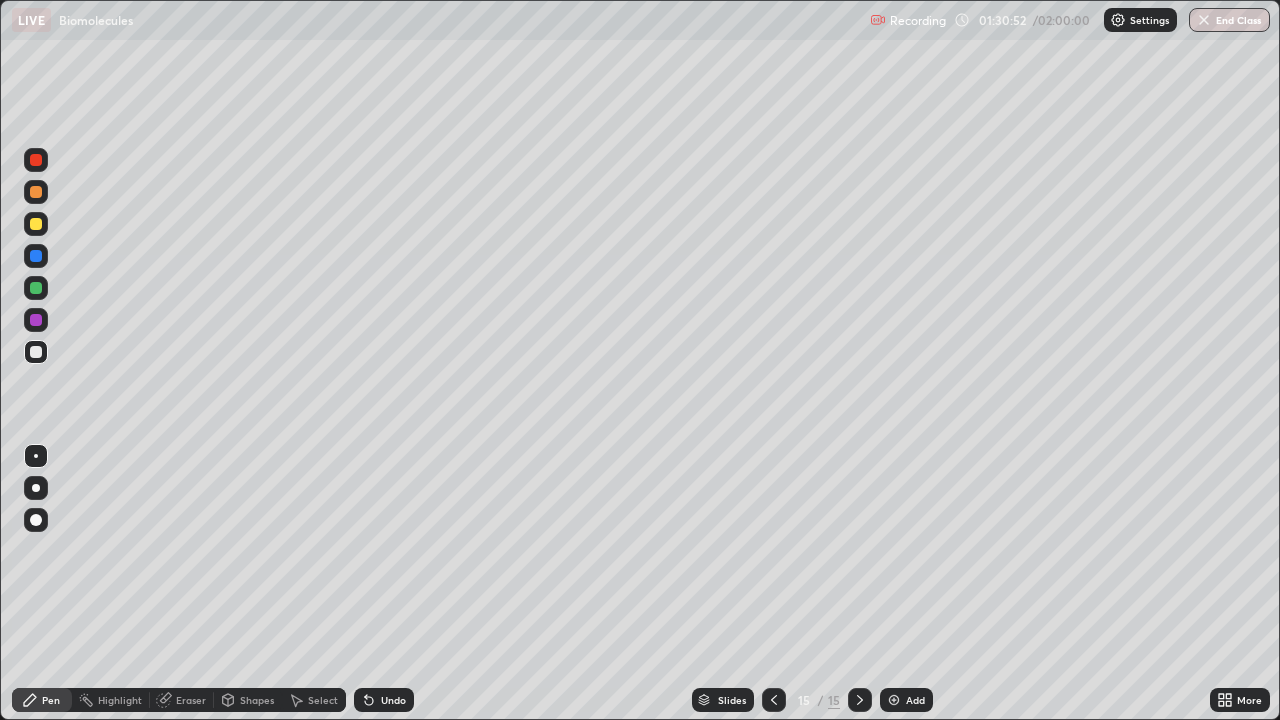 click at bounding box center (36, 224) 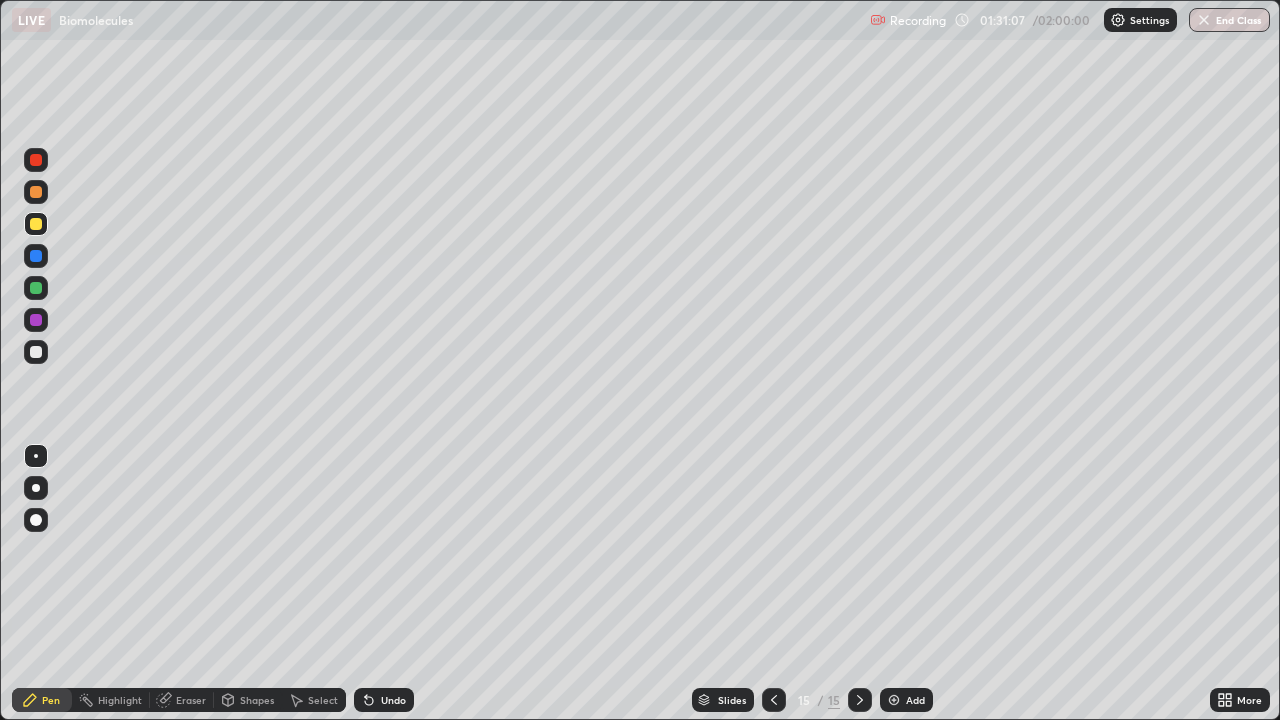click at bounding box center [36, 352] 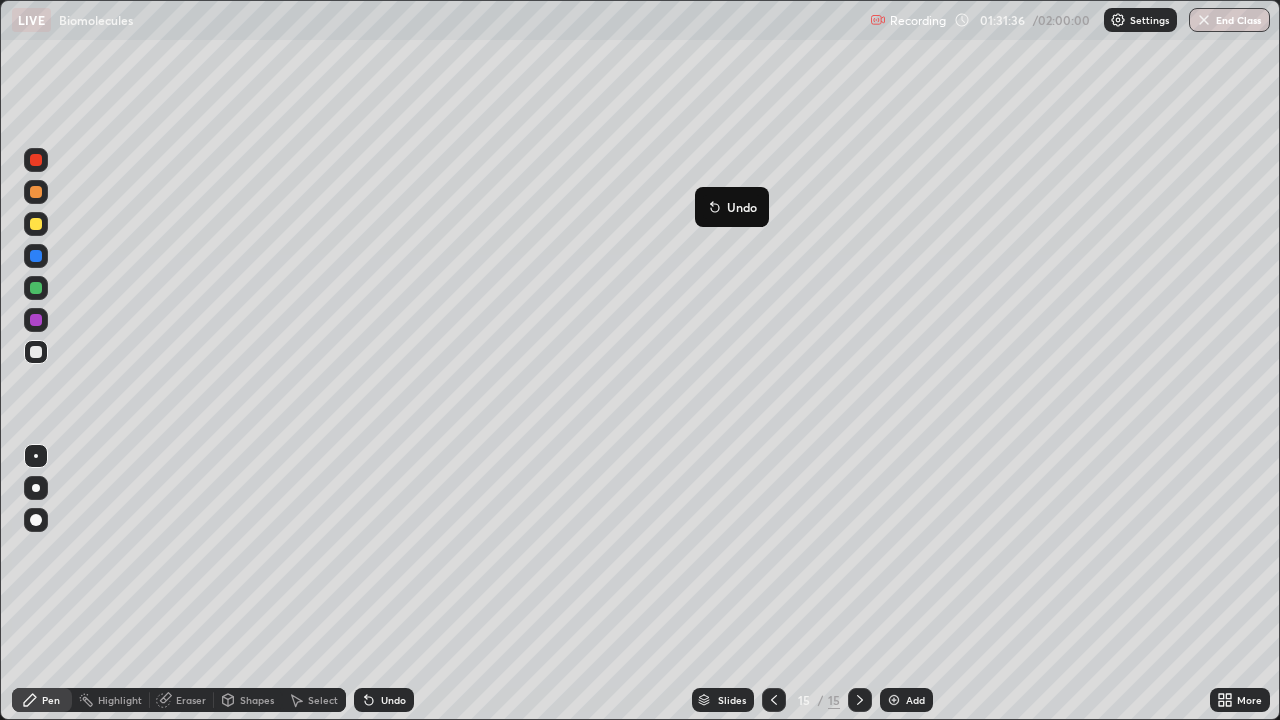 click on "Undo" at bounding box center (732, 207) 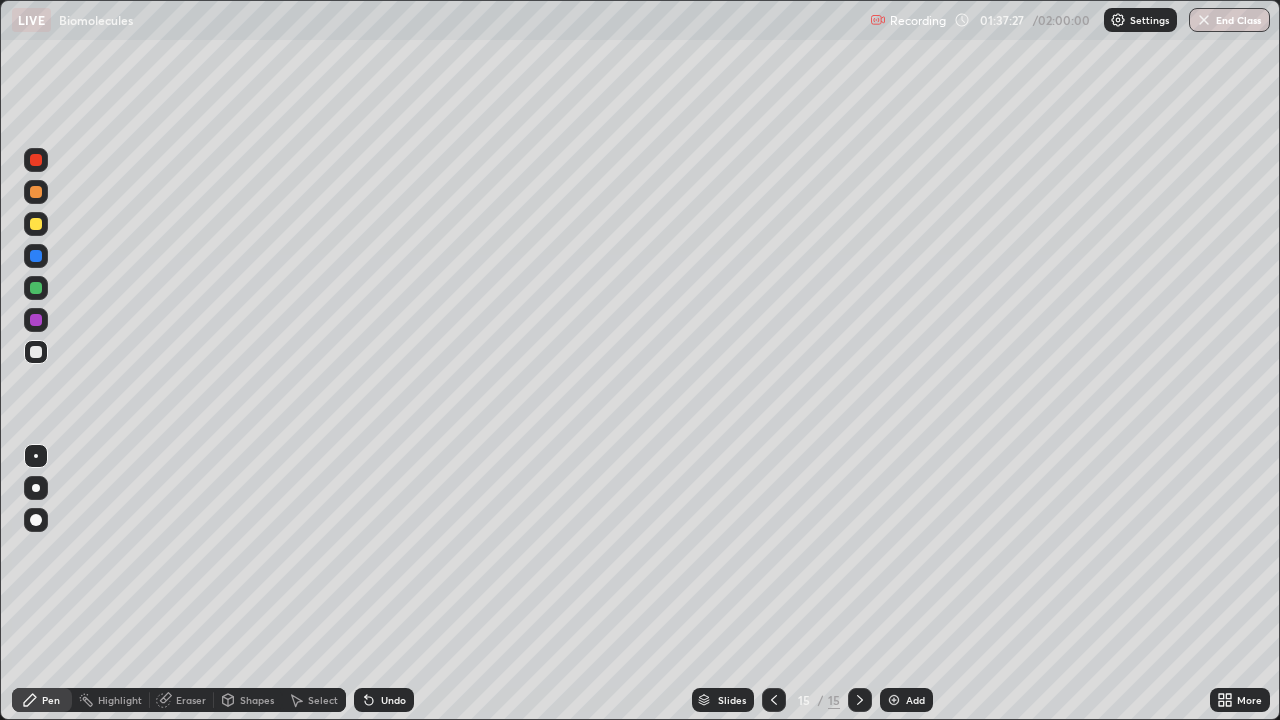 click on "Add" at bounding box center [915, 700] 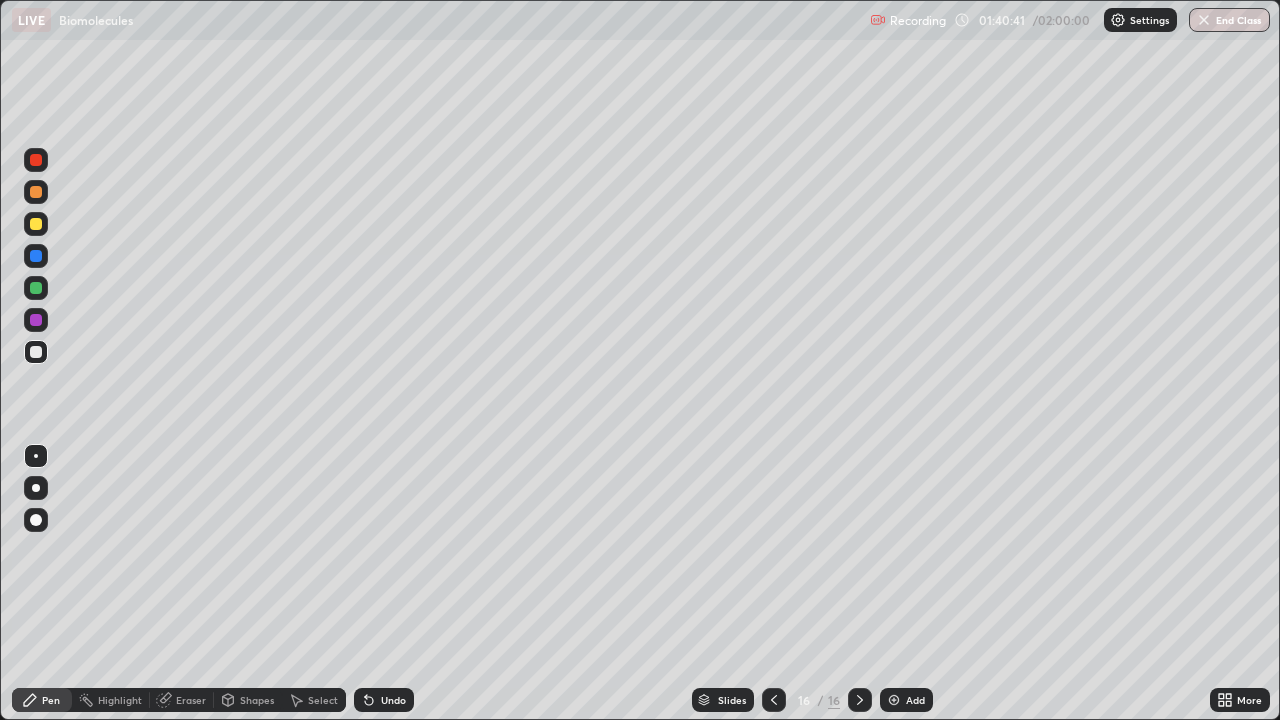 click on "Undo" at bounding box center [393, 700] 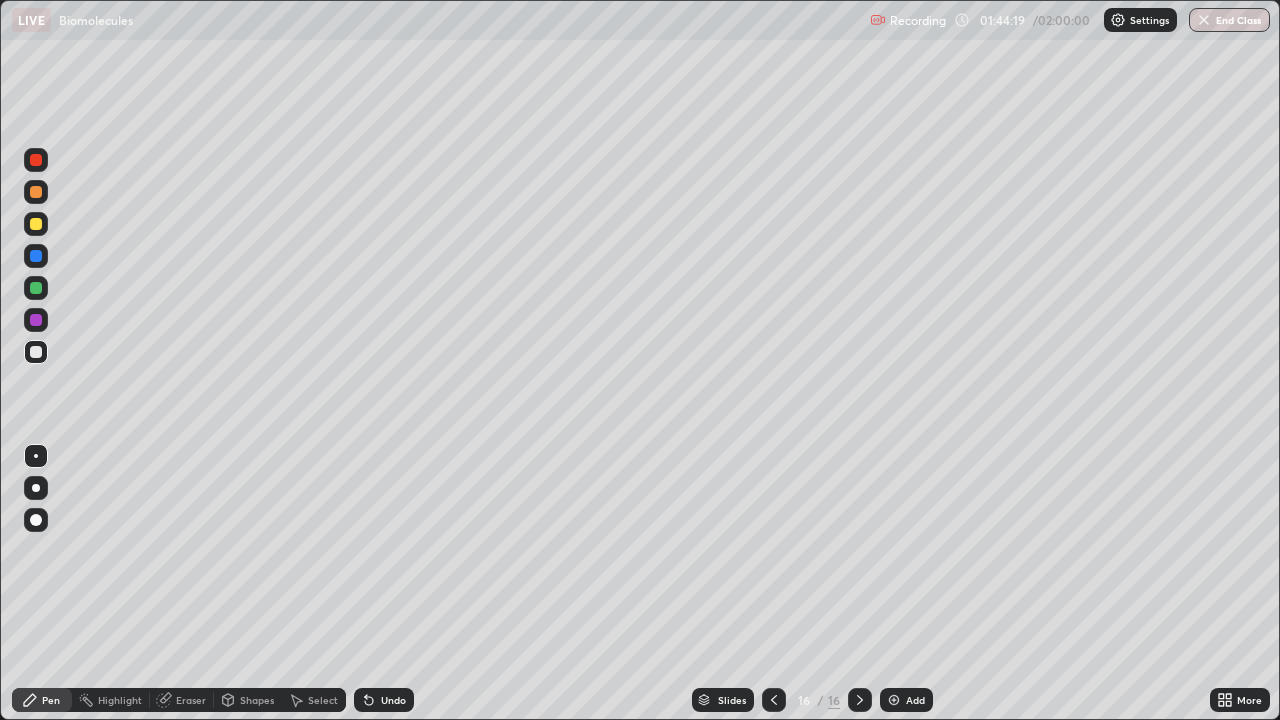 click on "Add" at bounding box center [906, 700] 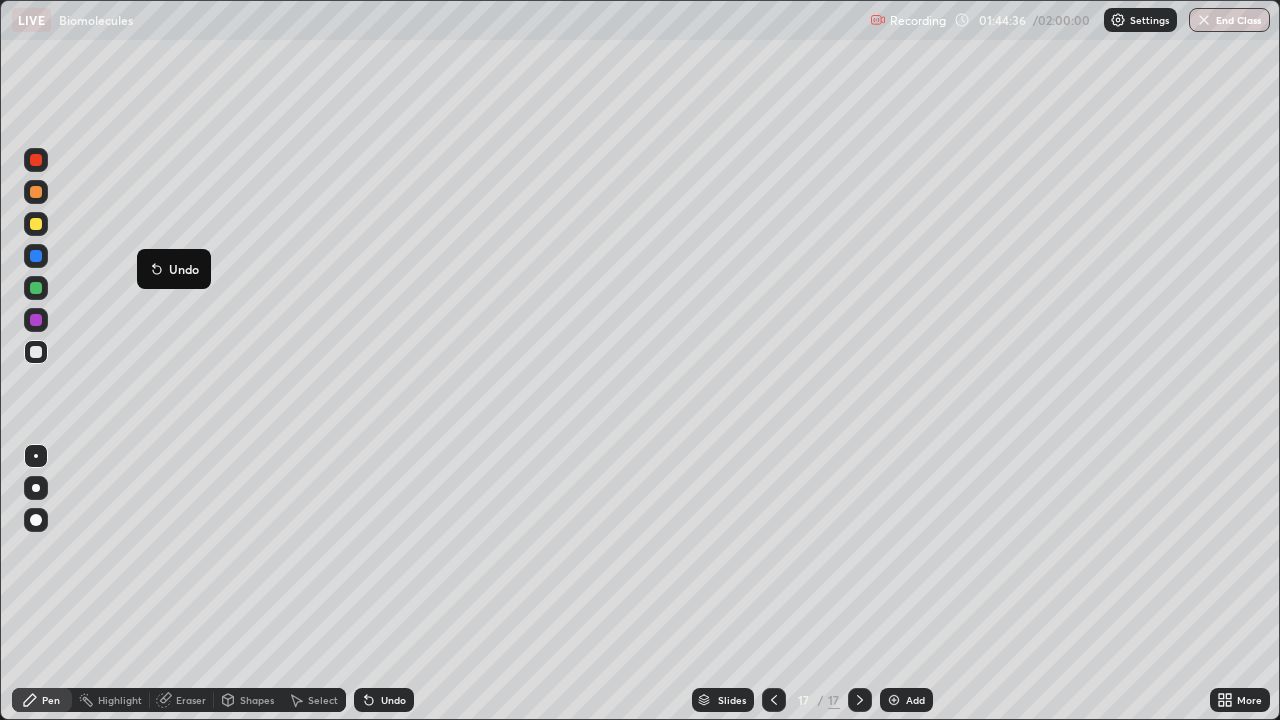 click on "Undo" at bounding box center [174, 269] 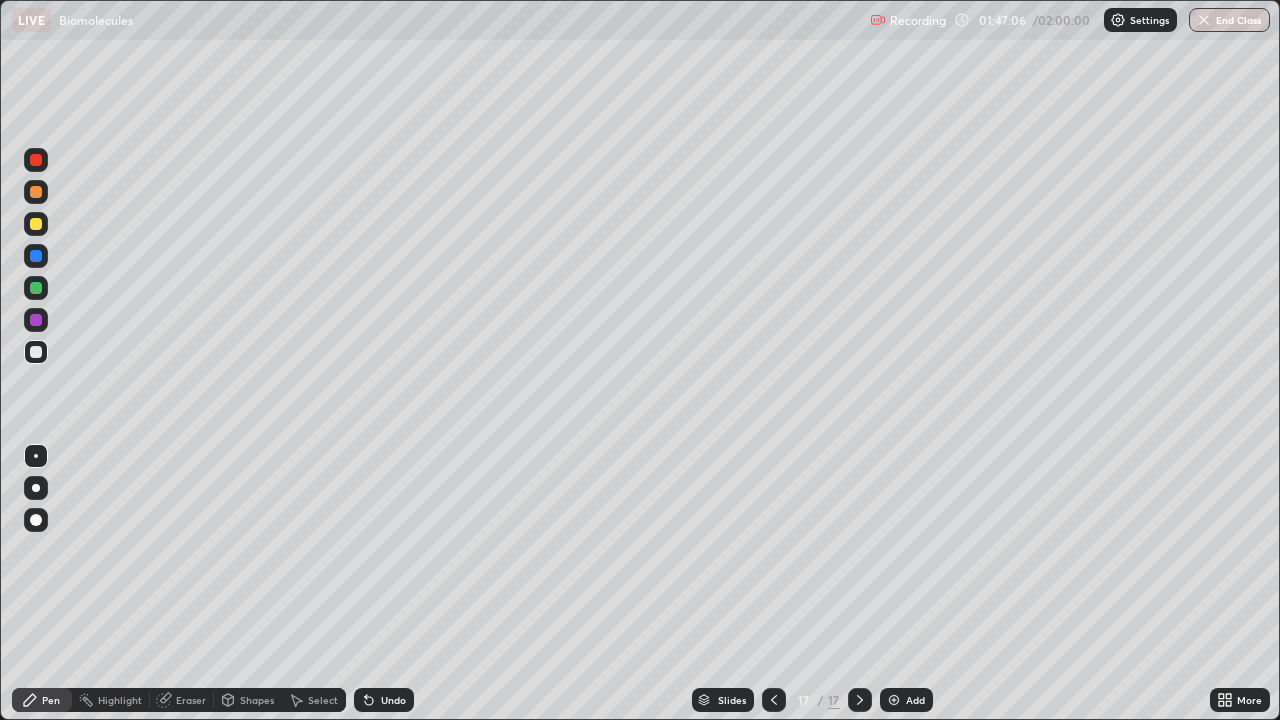 click on "Undo" at bounding box center [380, 700] 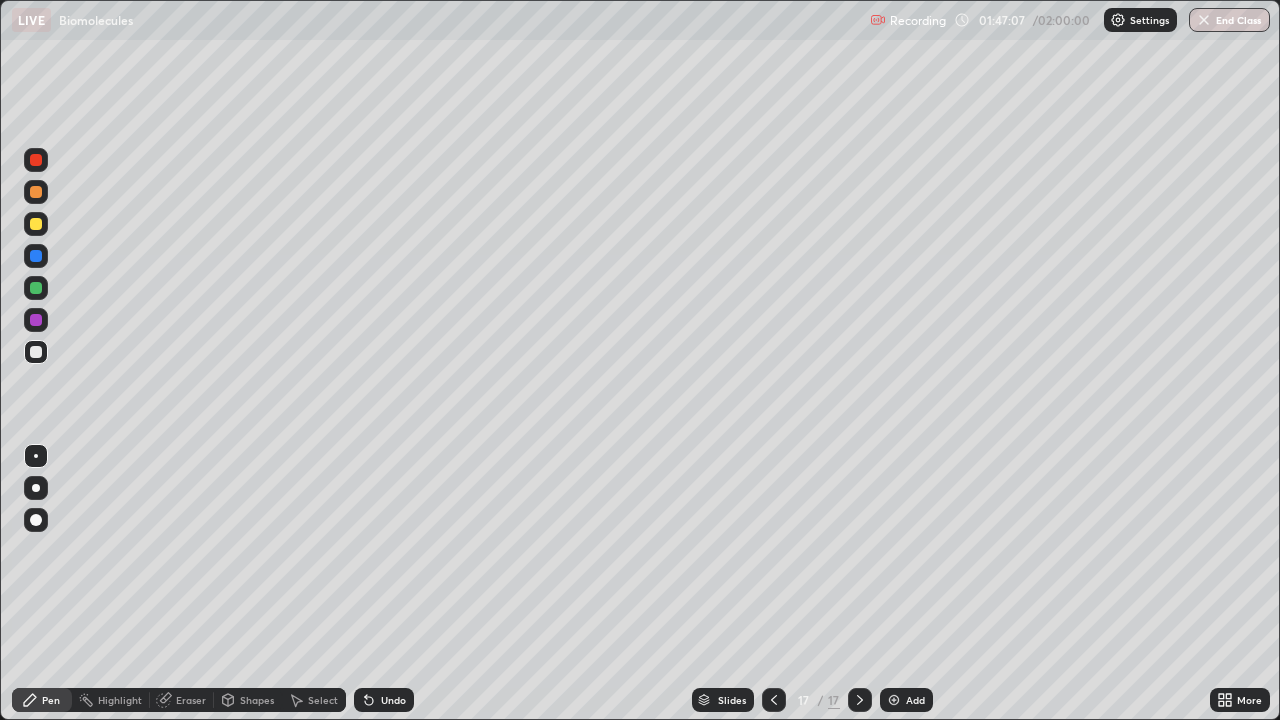 click on "Undo" at bounding box center (380, 700) 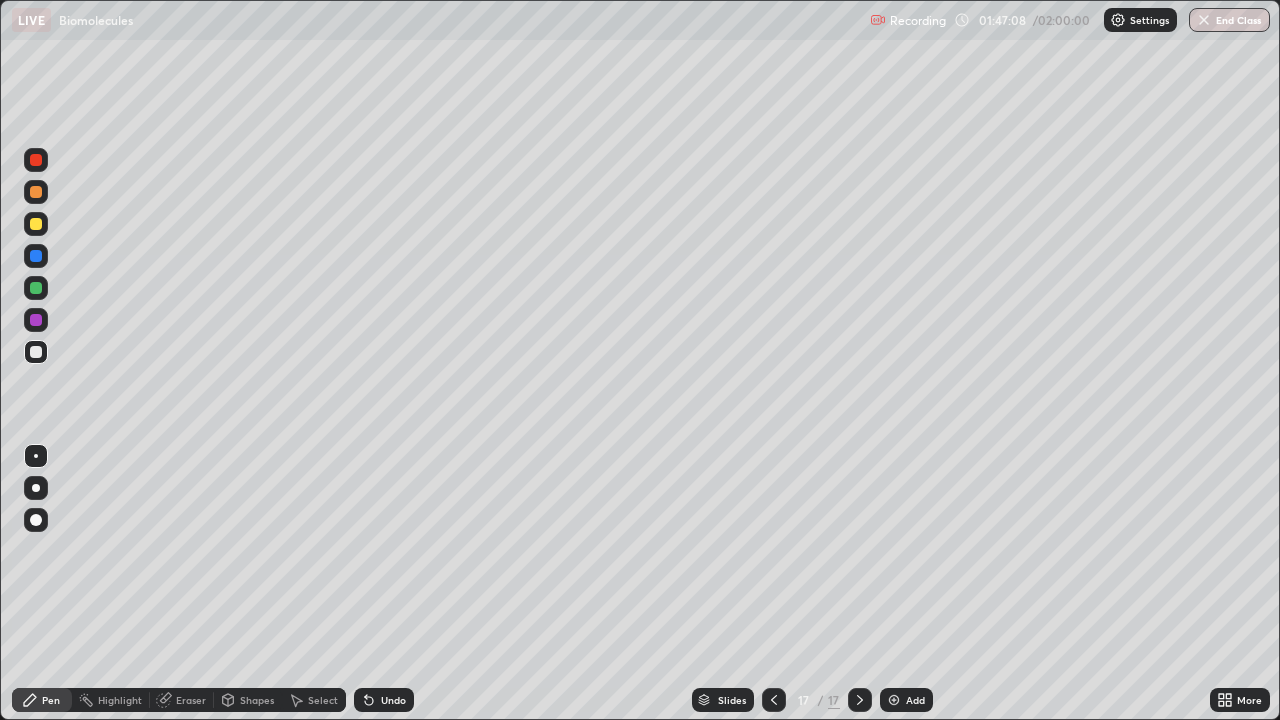 click on "Undo" at bounding box center [380, 700] 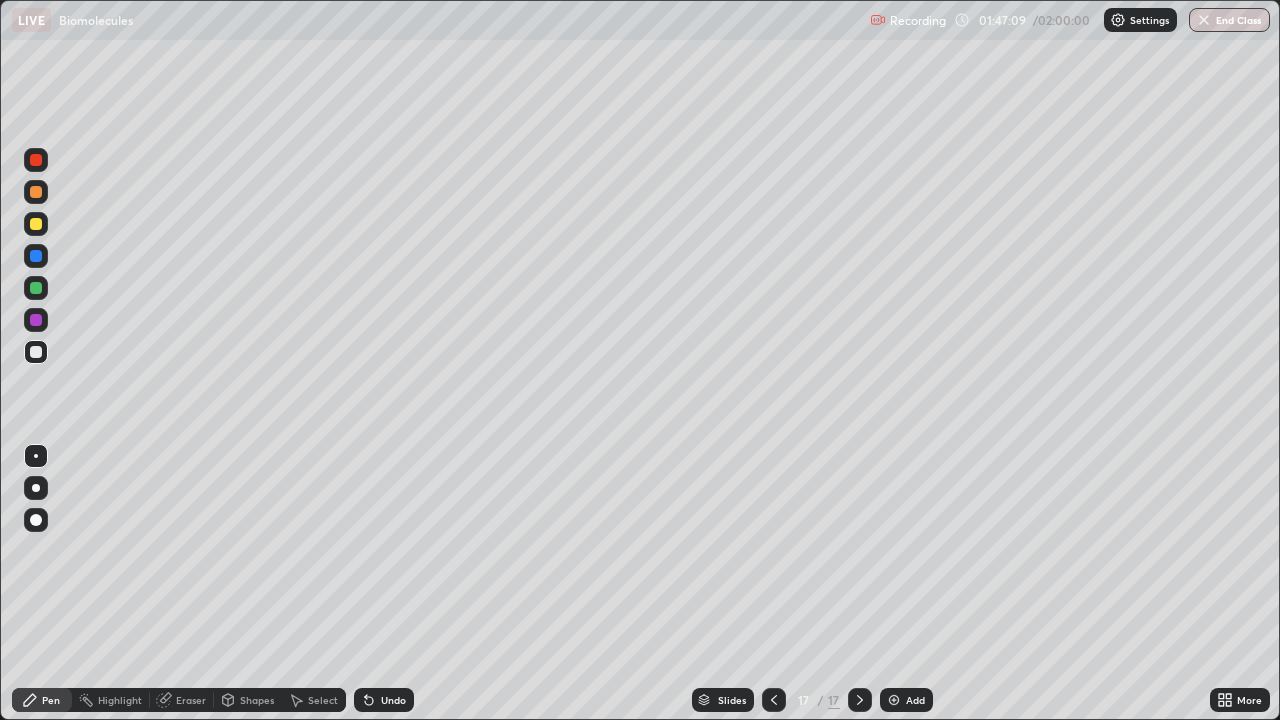 click on "Undo" at bounding box center (380, 700) 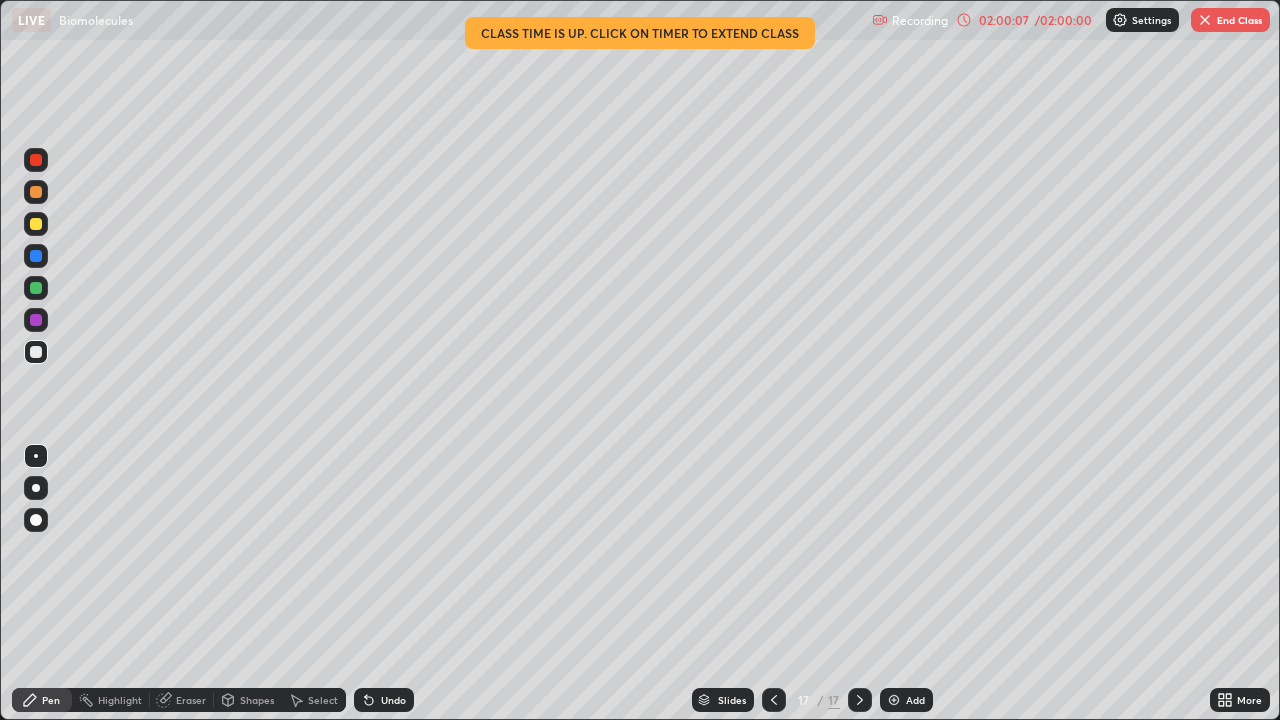 click on "End Class" at bounding box center (1230, 20) 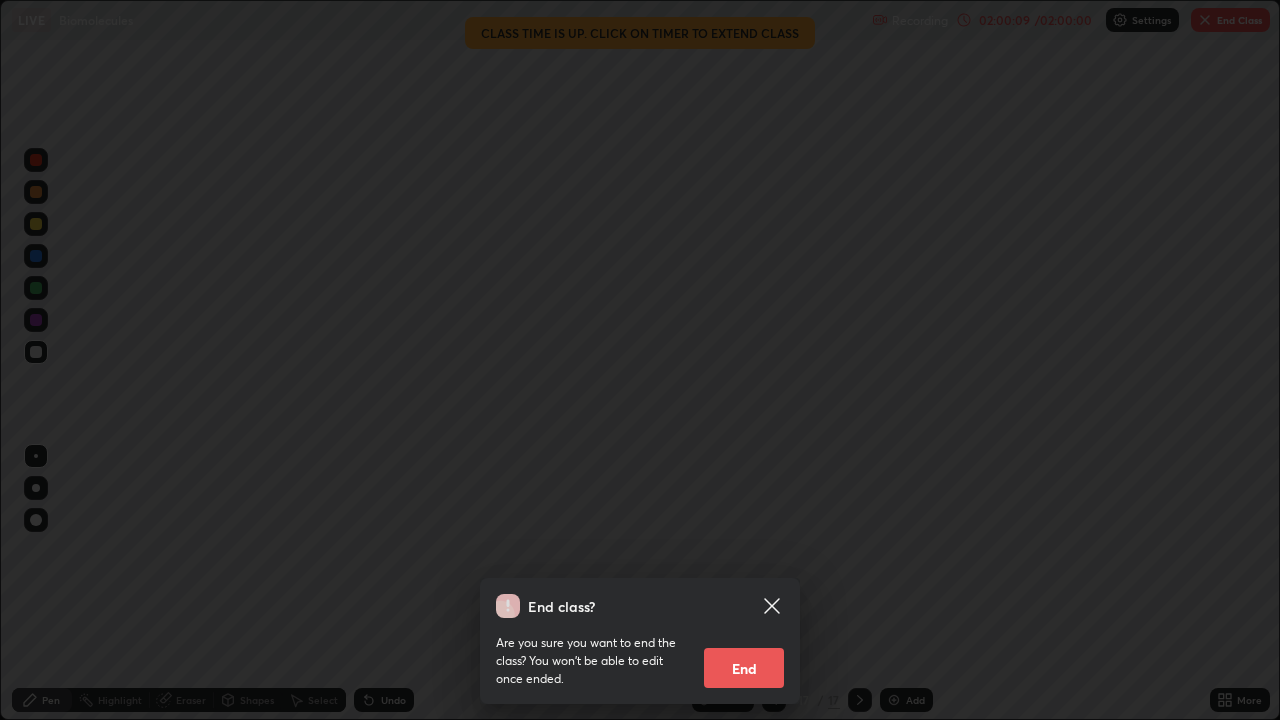 click on "End" at bounding box center (744, 668) 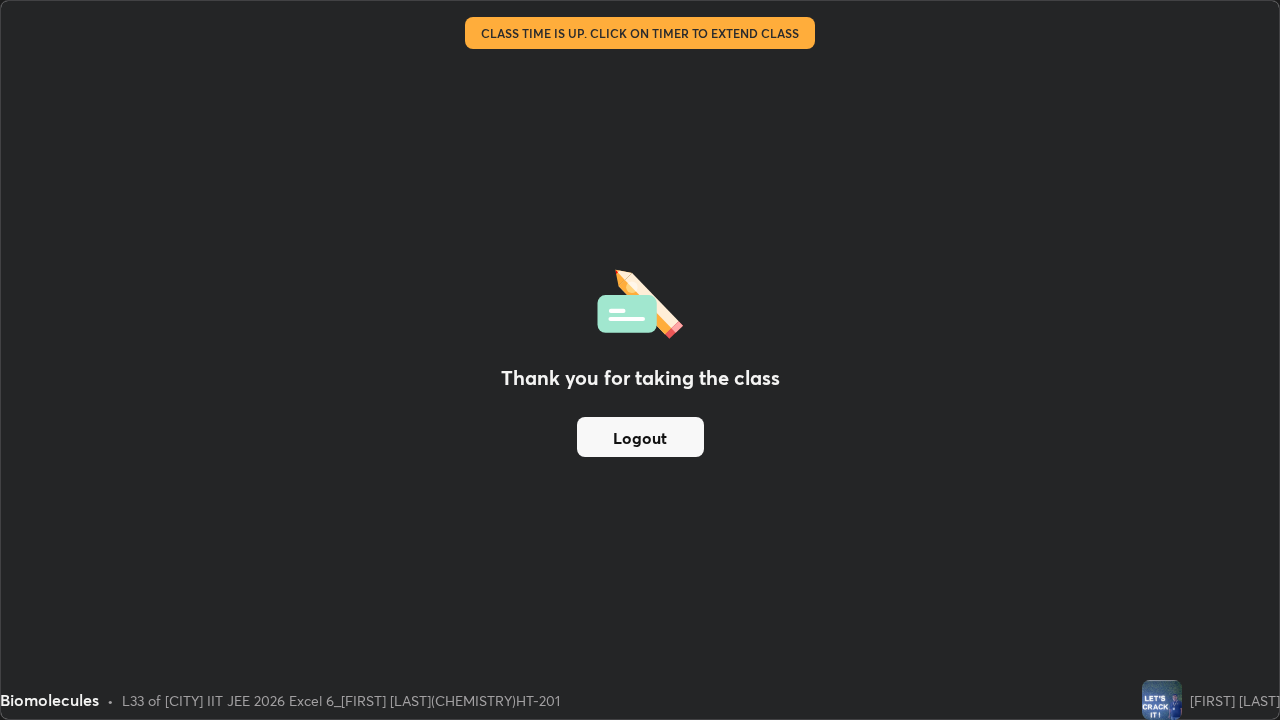 click on "Logout" at bounding box center [640, 437] 